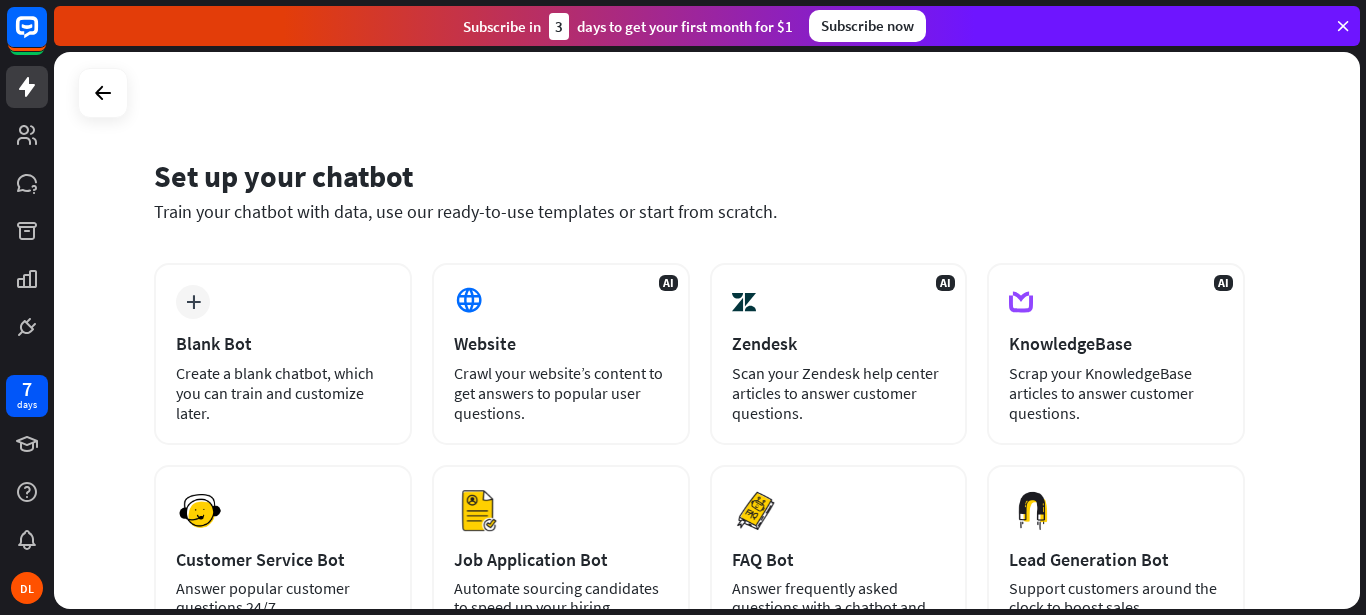 scroll, scrollTop: 0, scrollLeft: 0, axis: both 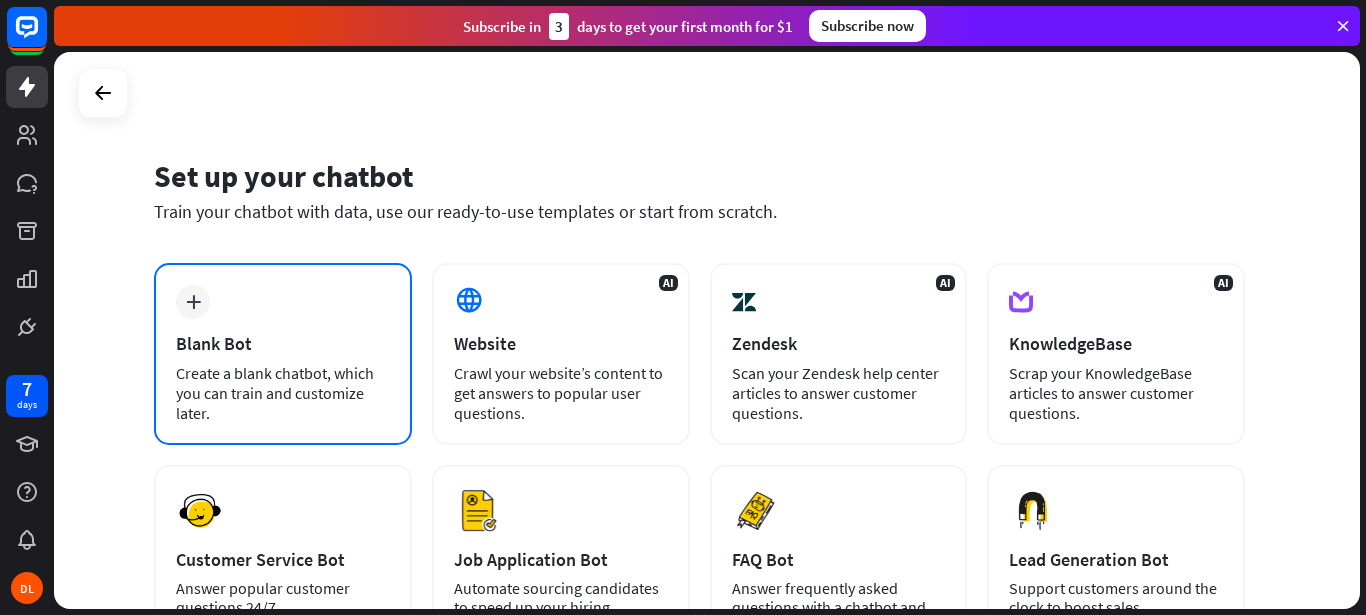 click on "Blank Bot" at bounding box center [283, 343] 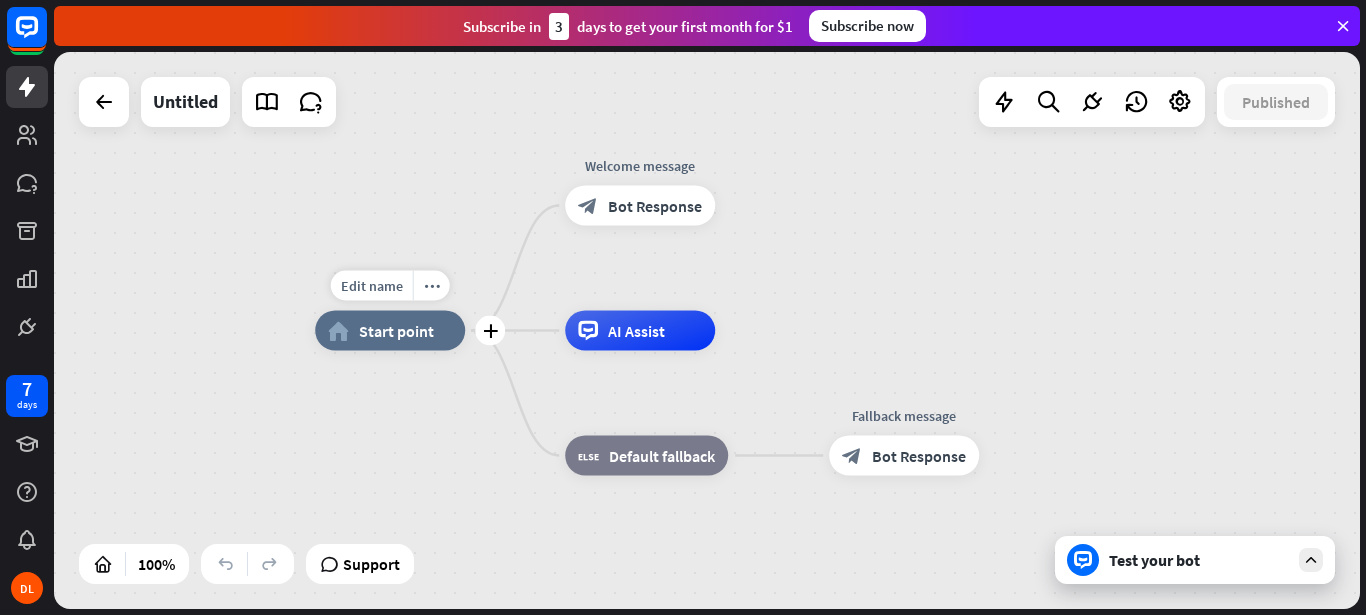 click on "Start point" at bounding box center [396, 331] 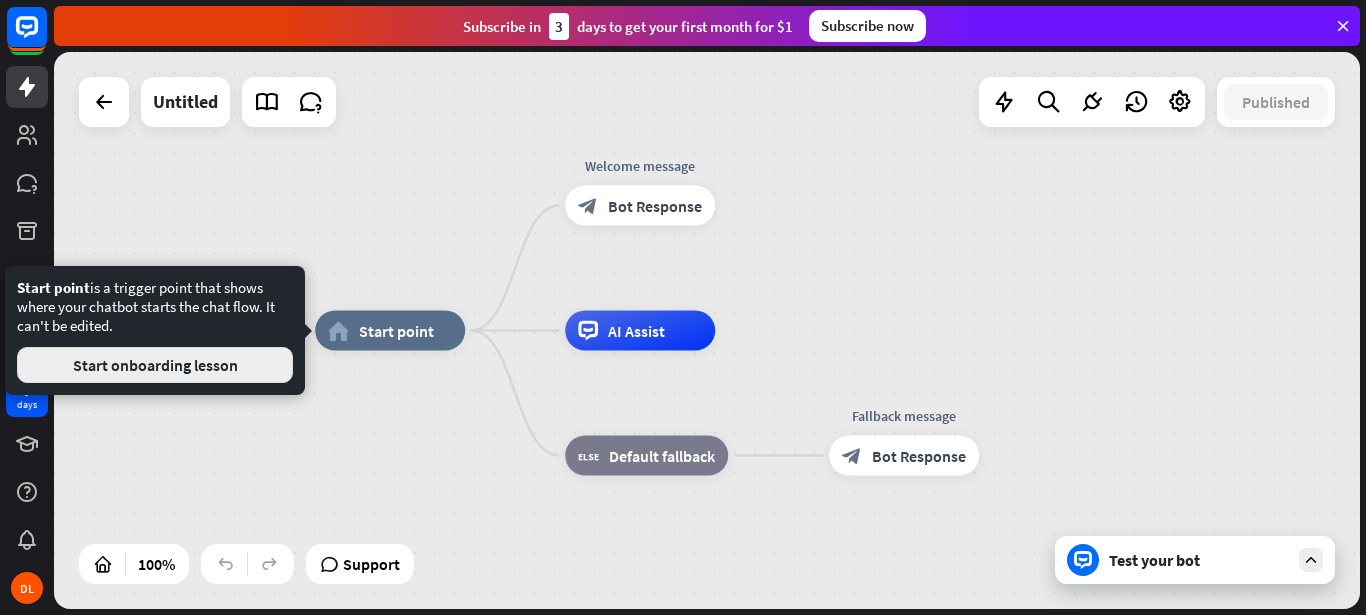 click on "Start onboarding lesson" at bounding box center (155, 365) 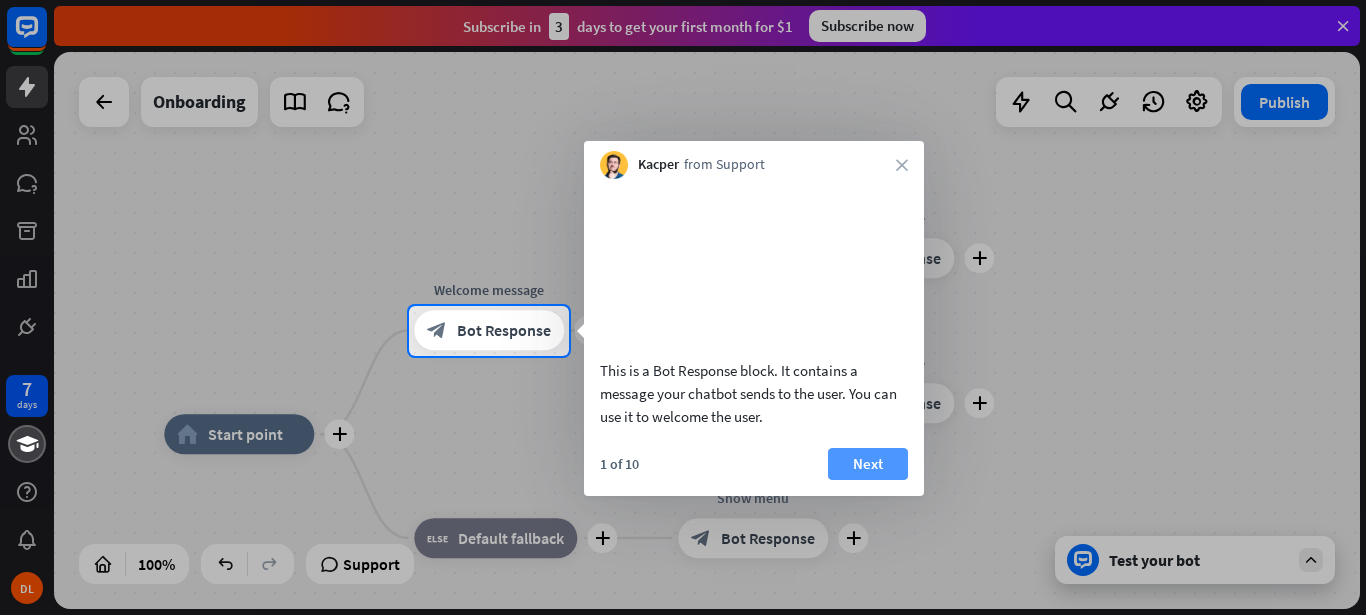 click on "Next" at bounding box center [868, 464] 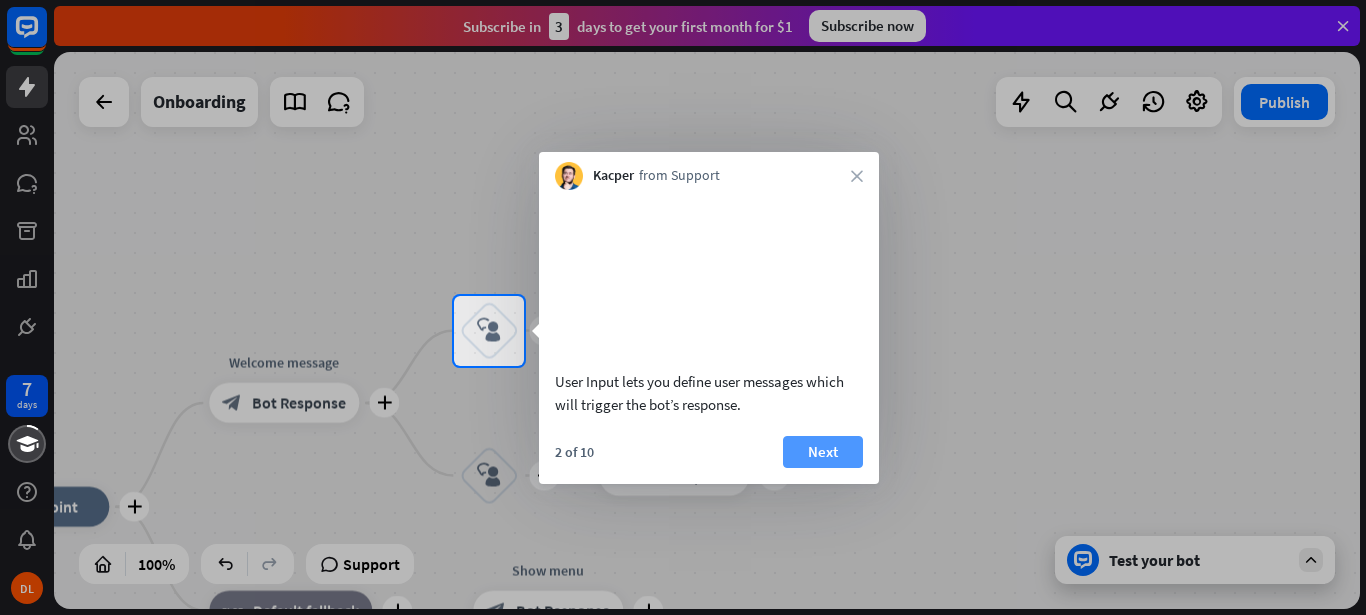 click on "Next" at bounding box center (823, 452) 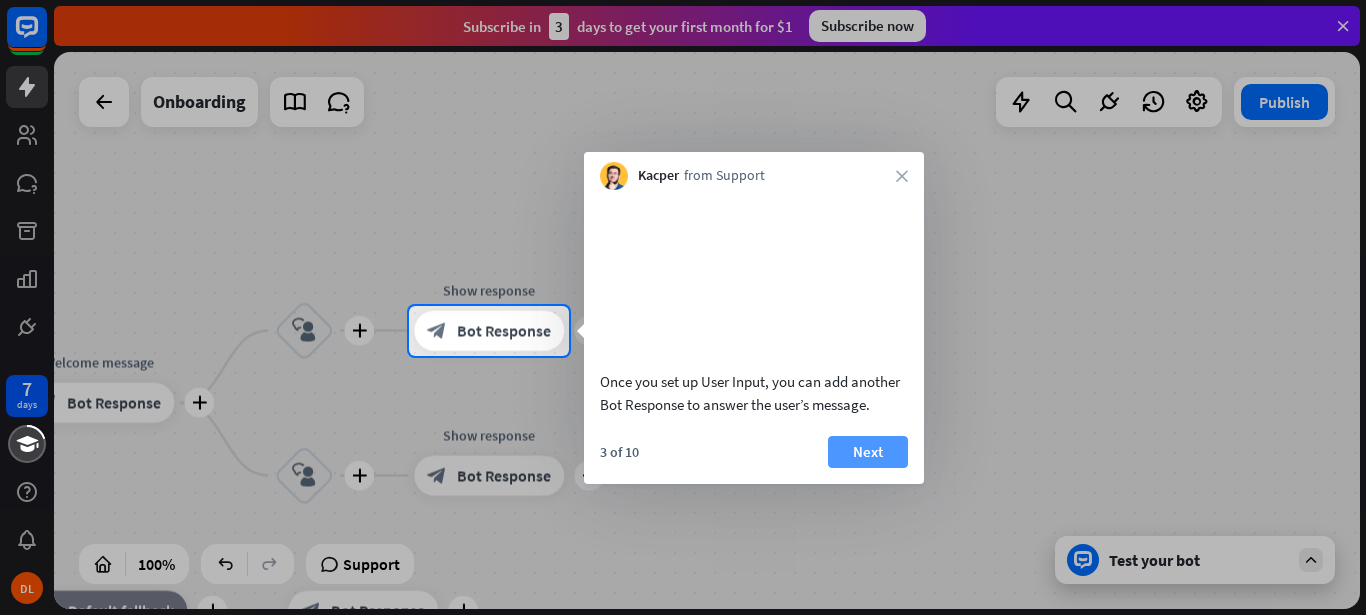 click on "Next" at bounding box center (868, 452) 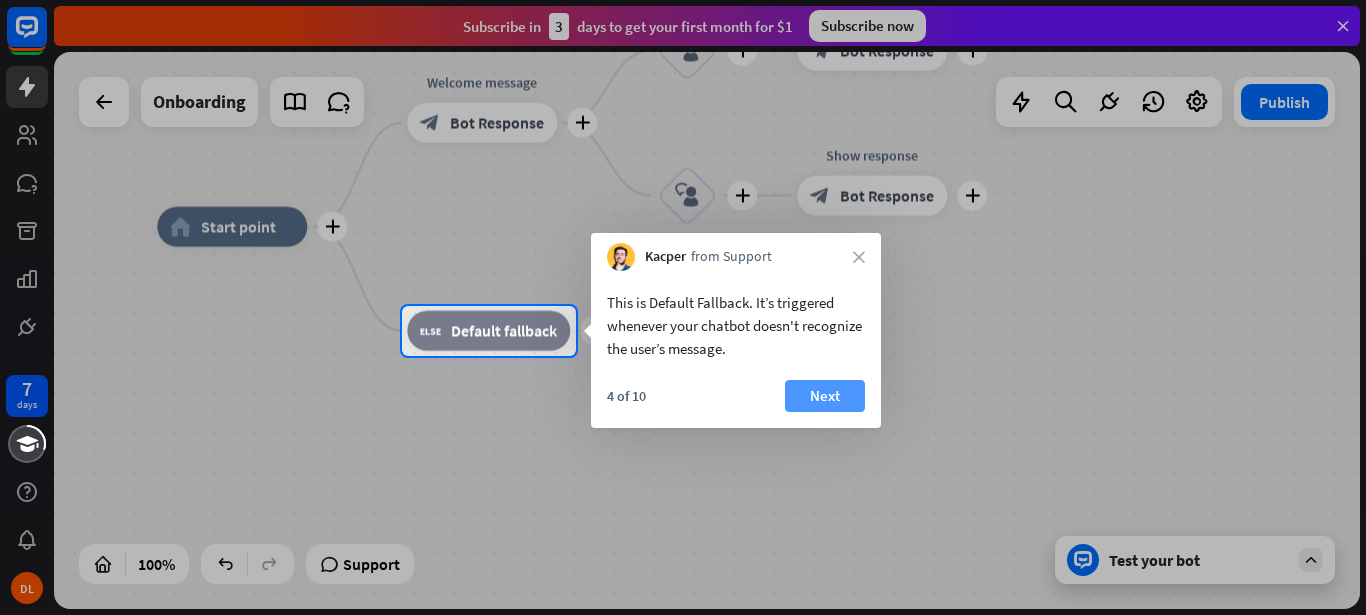 click on "Next" at bounding box center [825, 396] 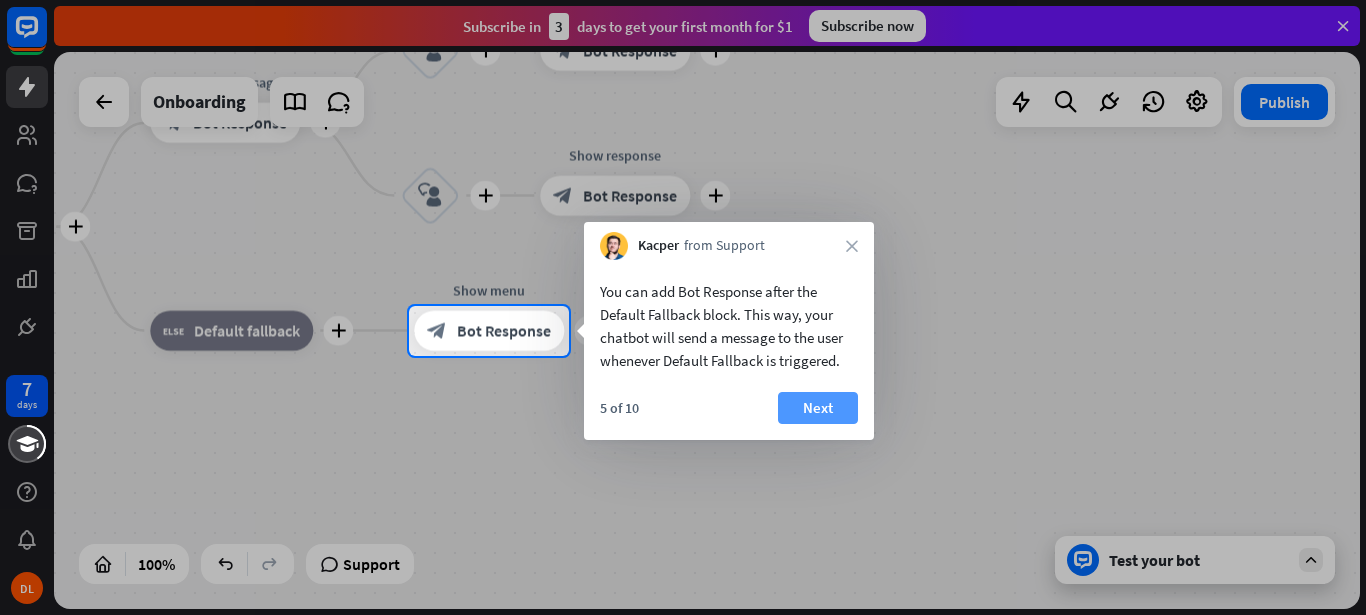 click on "Next" at bounding box center (818, 408) 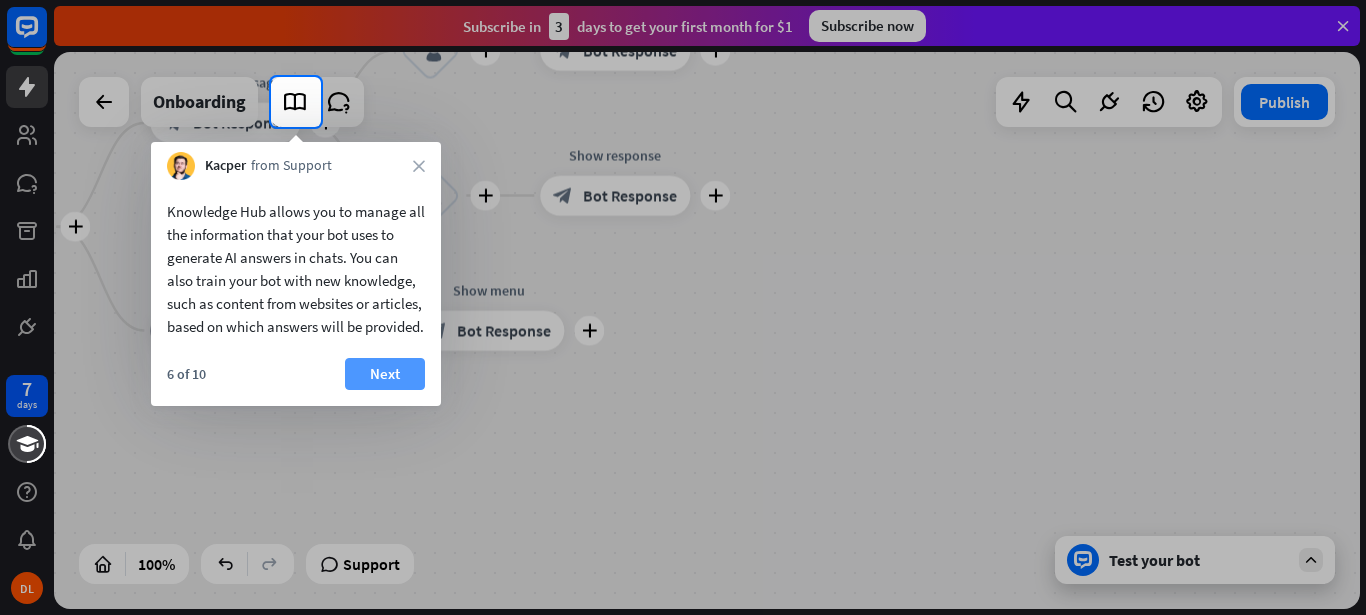 click on "Next" at bounding box center (385, 374) 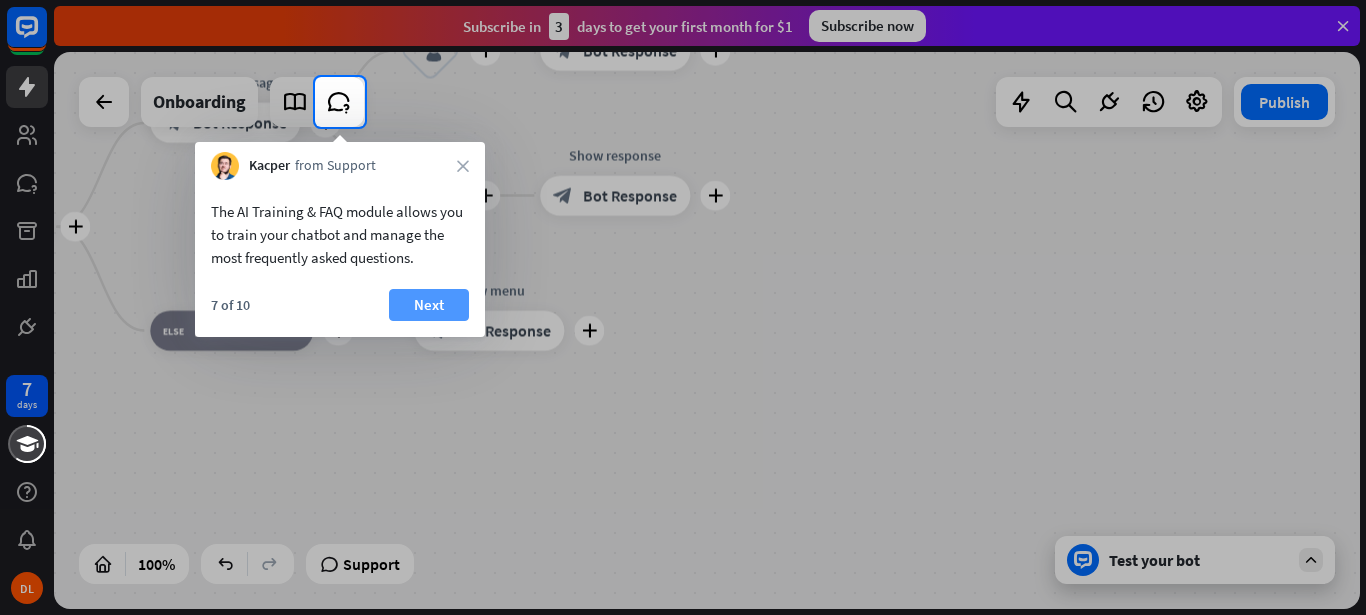click on "Next" at bounding box center [429, 305] 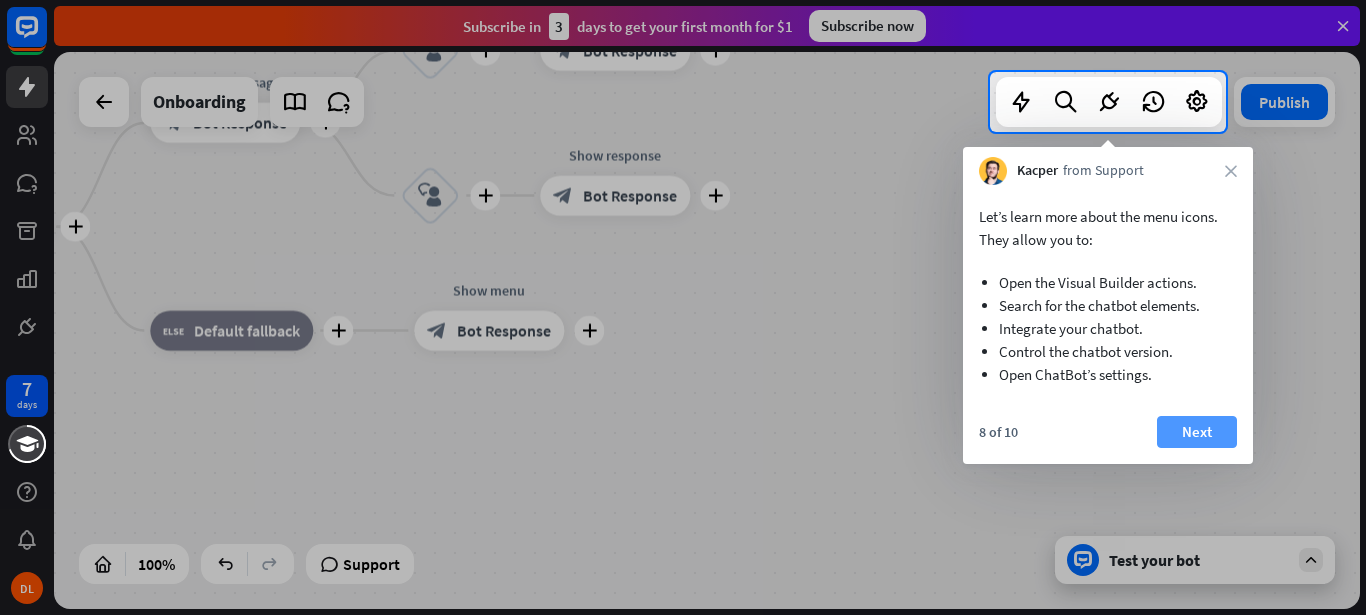 click on "Next" at bounding box center [1197, 432] 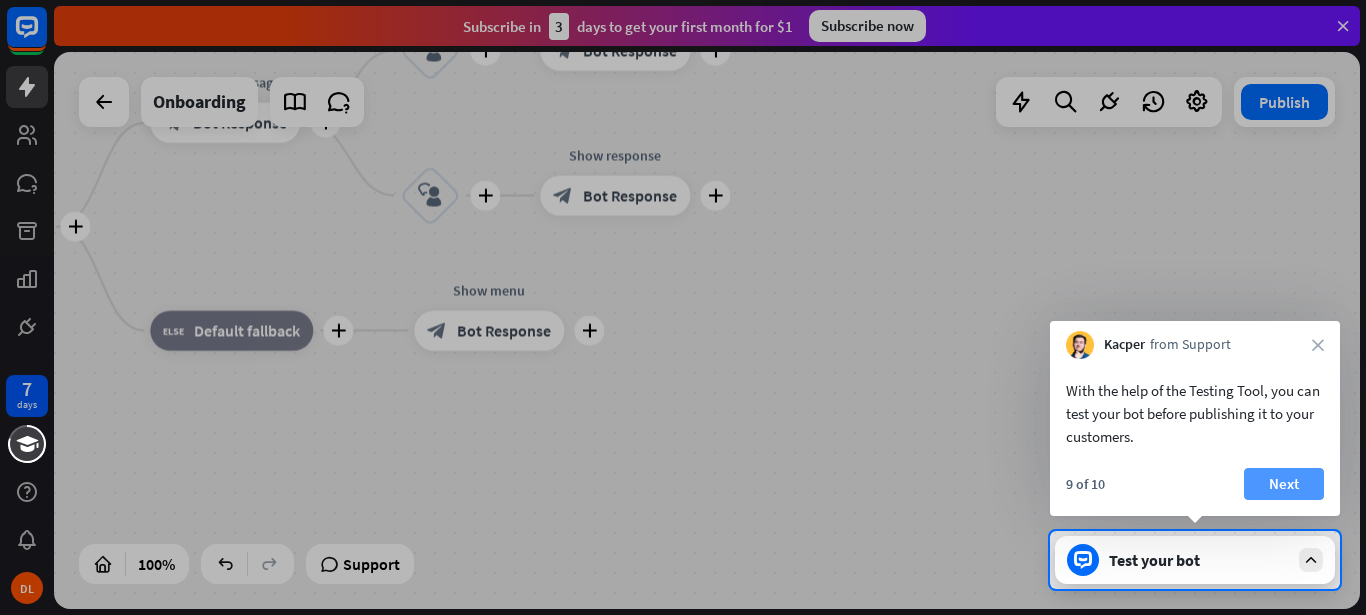 click on "Next" at bounding box center [1284, 484] 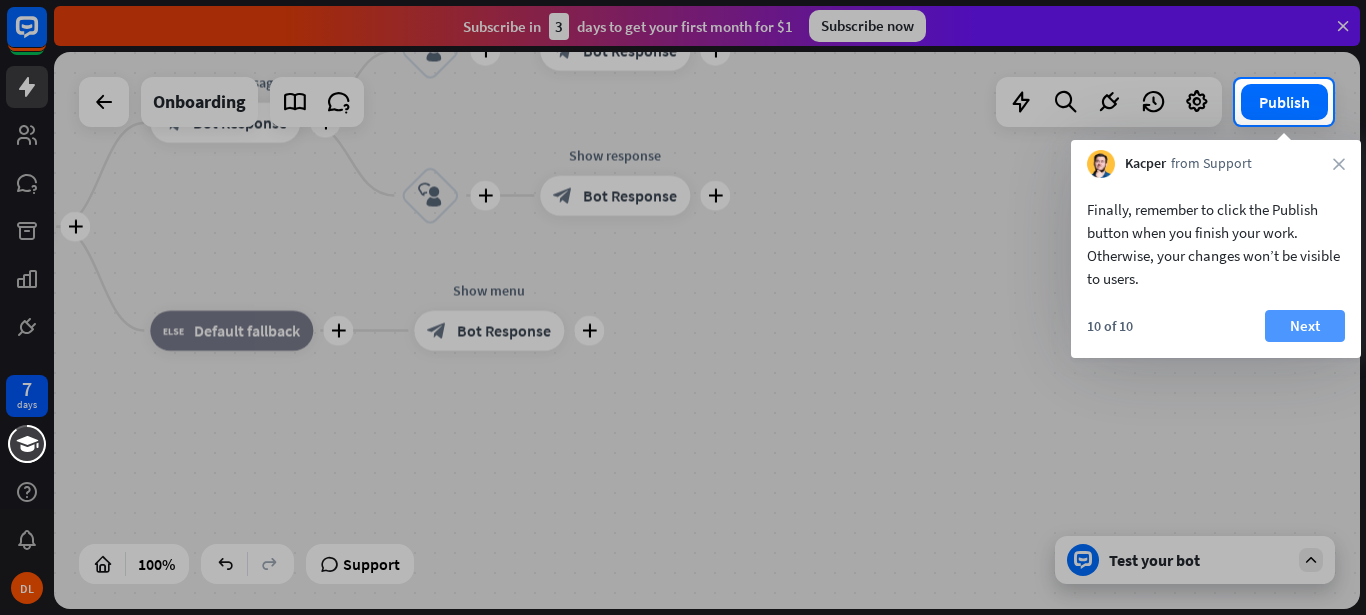click on "Next" at bounding box center (1305, 326) 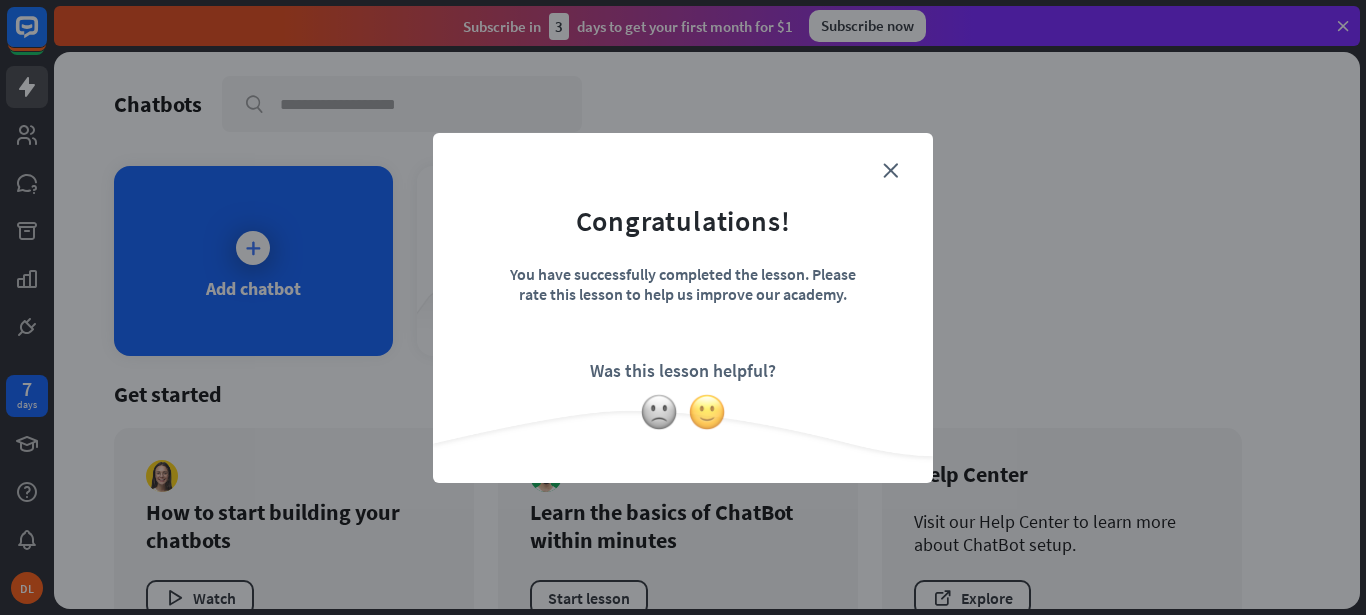 click at bounding box center [707, 412] 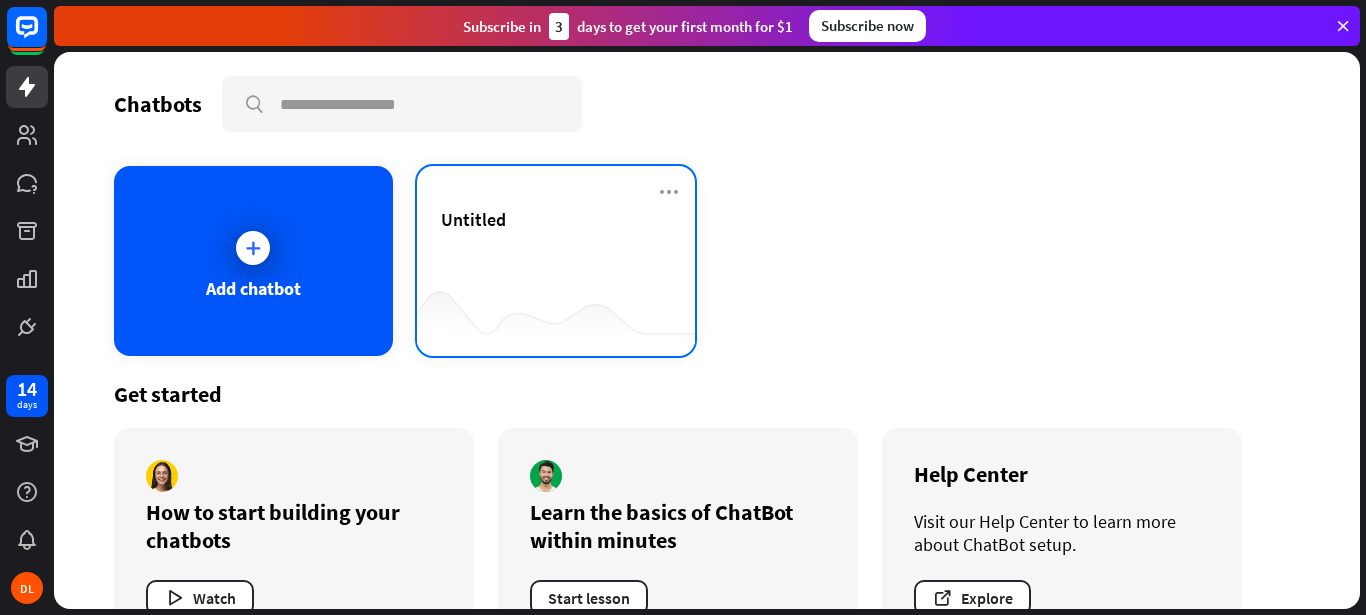 click on "Untitled" at bounding box center [473, 219] 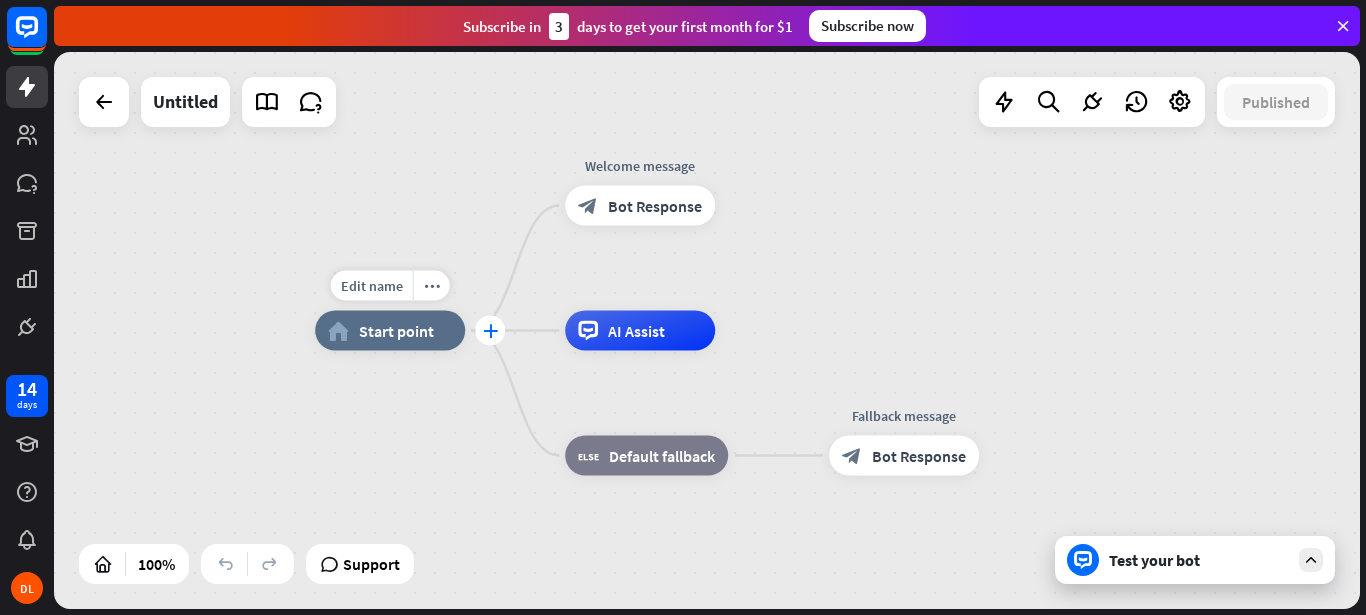 click on "plus" at bounding box center (490, 331) 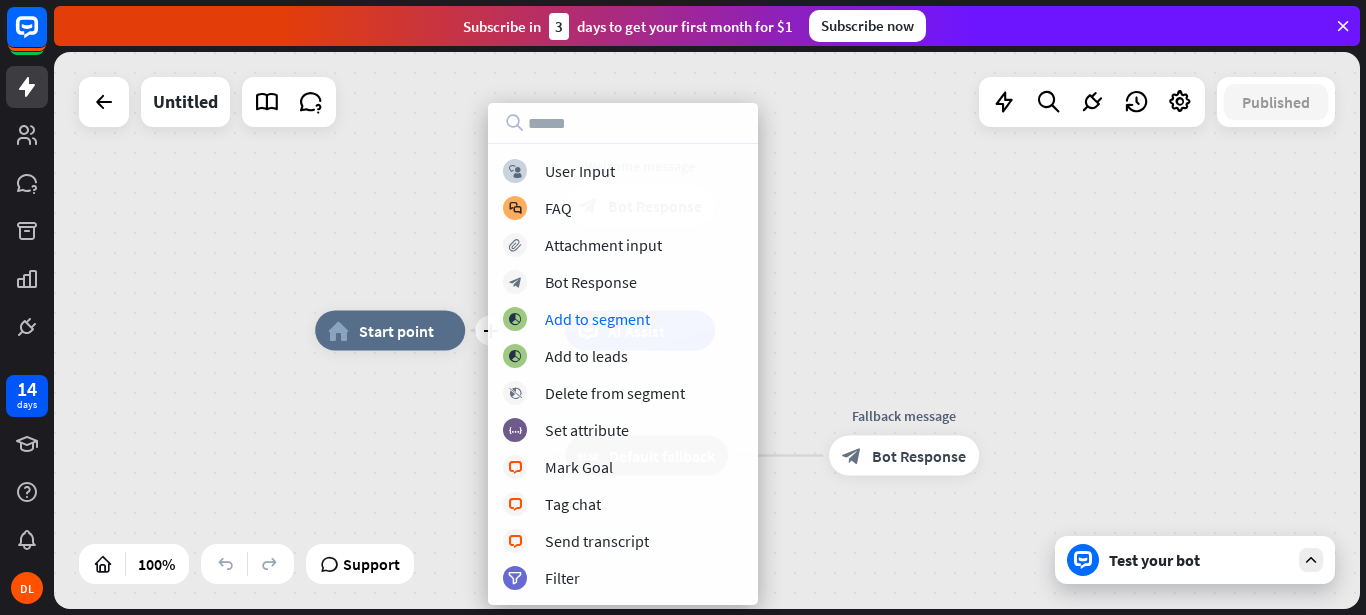click on "plus     home_2   Start point                 Welcome message   block_bot_response   Bot Response                     AI Assist                   block_fallback   Default fallback                 Fallback message   block_bot_response   Bot Response" at bounding box center (707, 330) 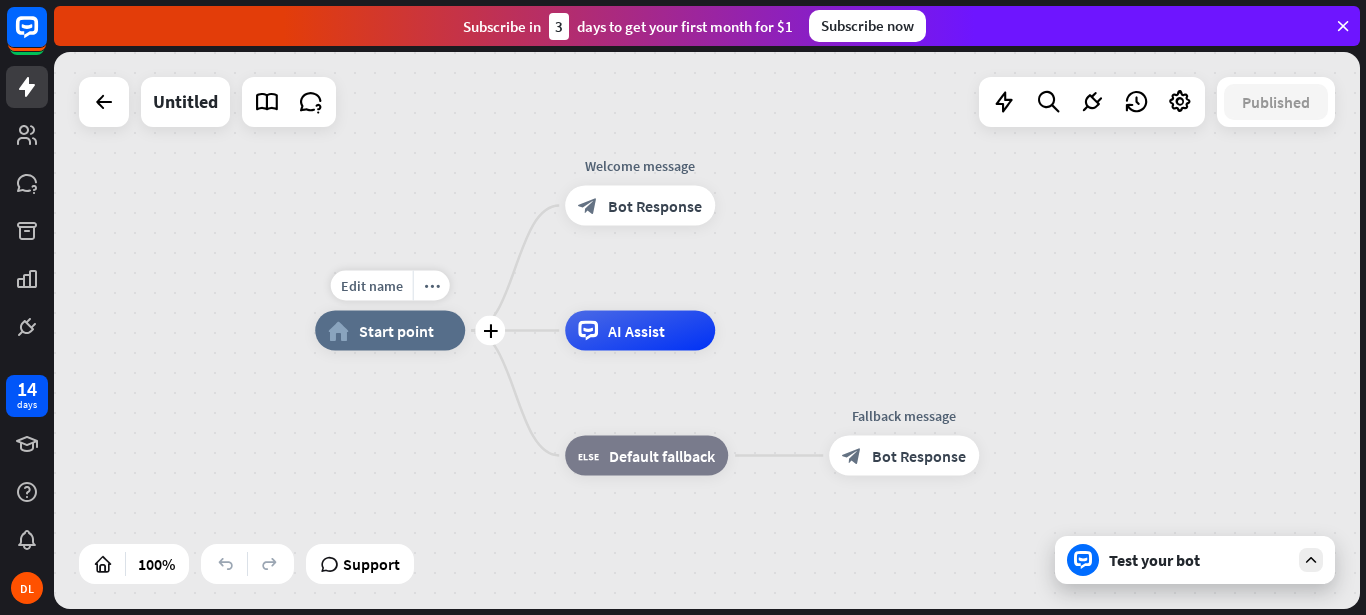 click on "Start point" at bounding box center [396, 331] 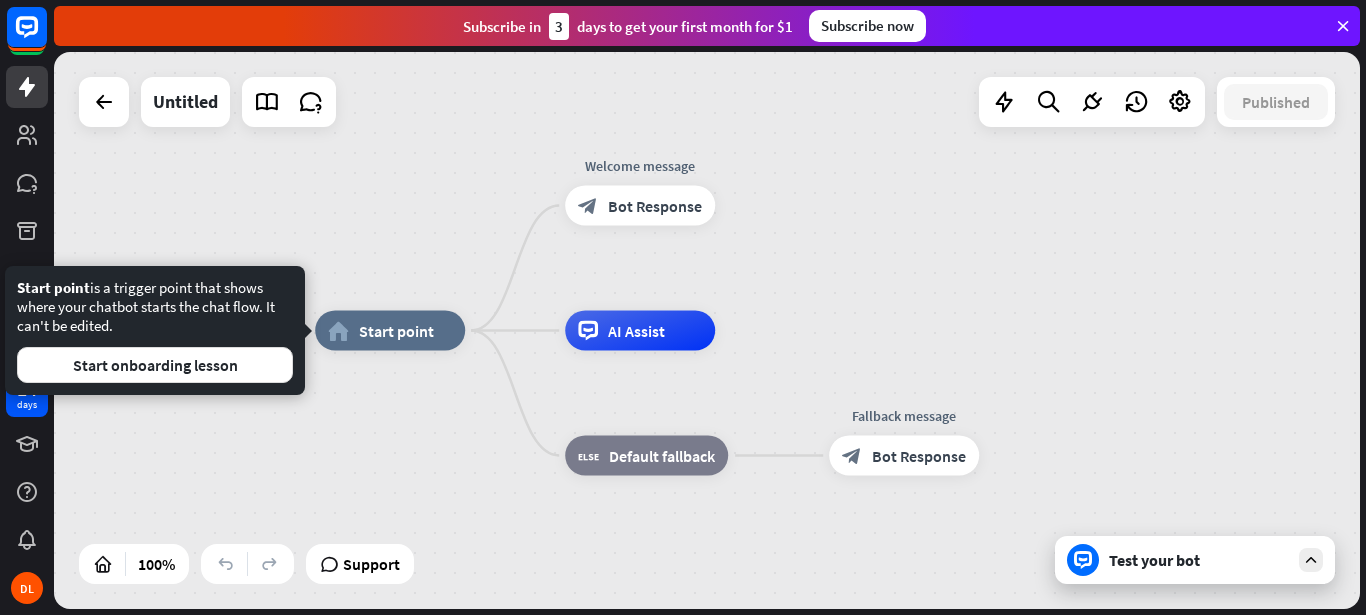 click on "Start point  is a trigger point that shows where your chatbot starts the chat flow. It can't be edited.
Start onboarding lesson" at bounding box center [155, 330] 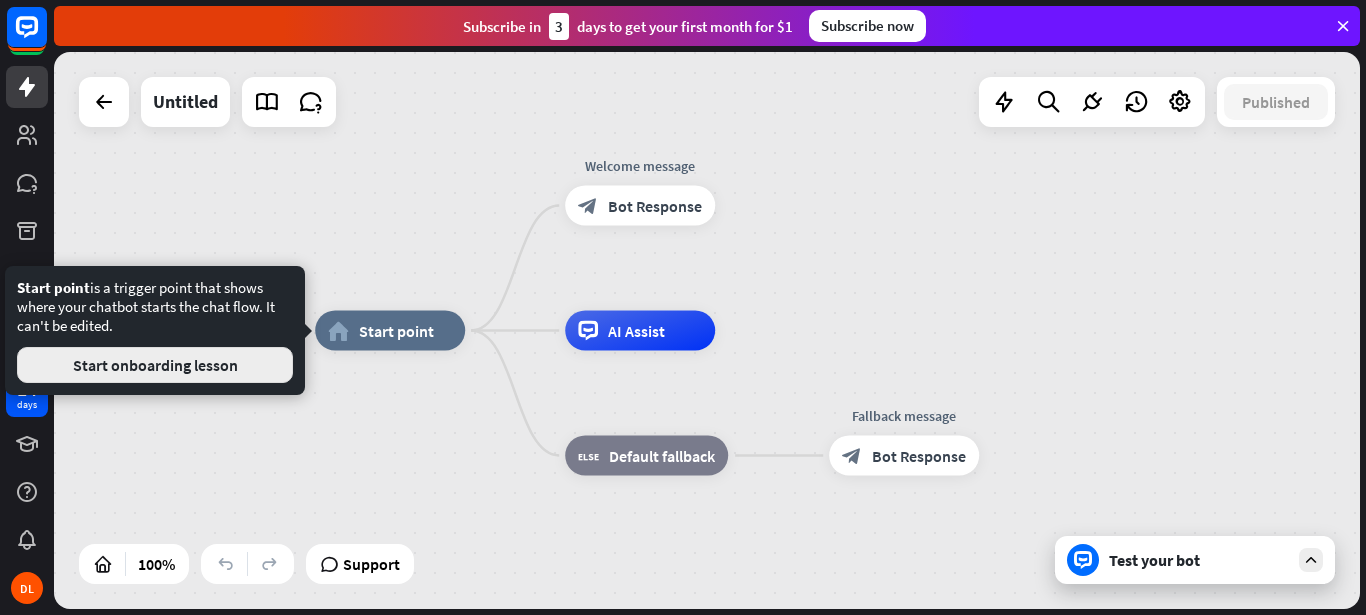 click on "Start onboarding lesson" at bounding box center [155, 365] 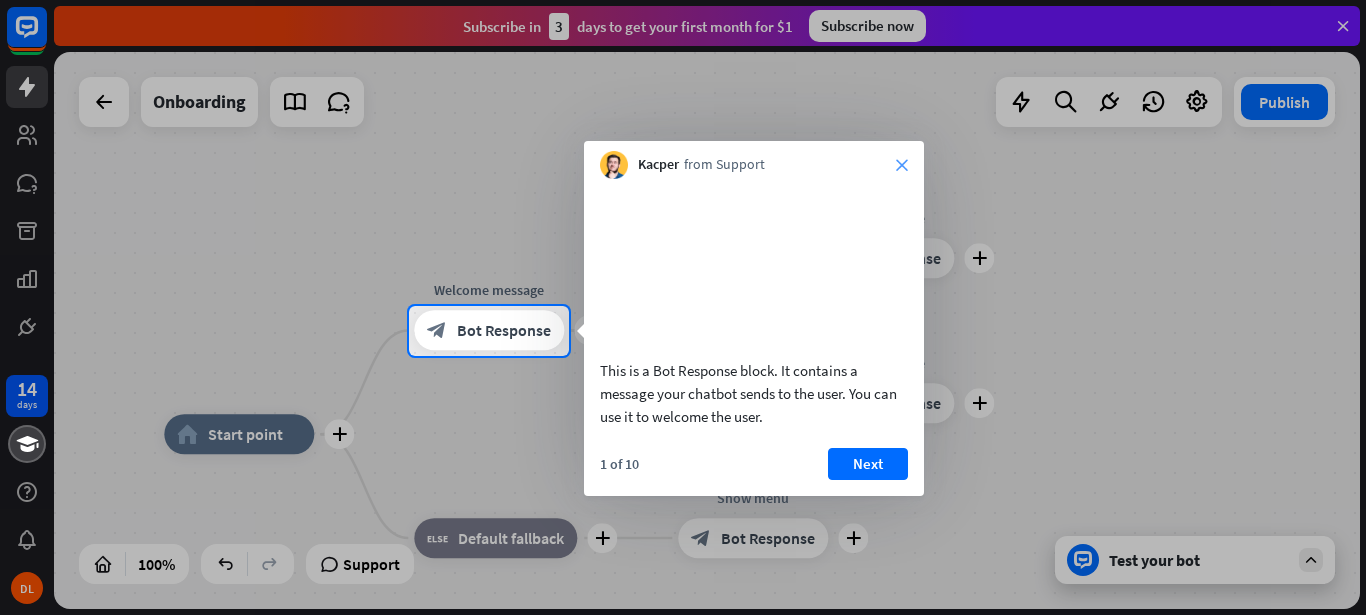 click on "close" at bounding box center [902, 165] 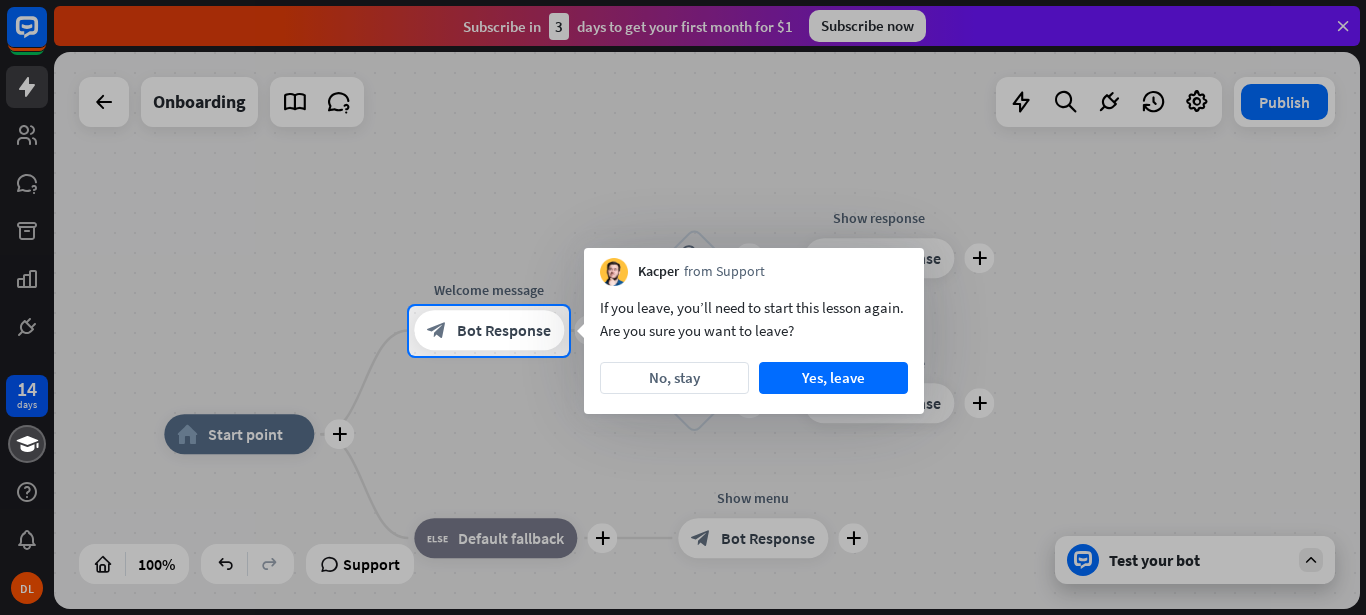 click at bounding box center [683, 486] 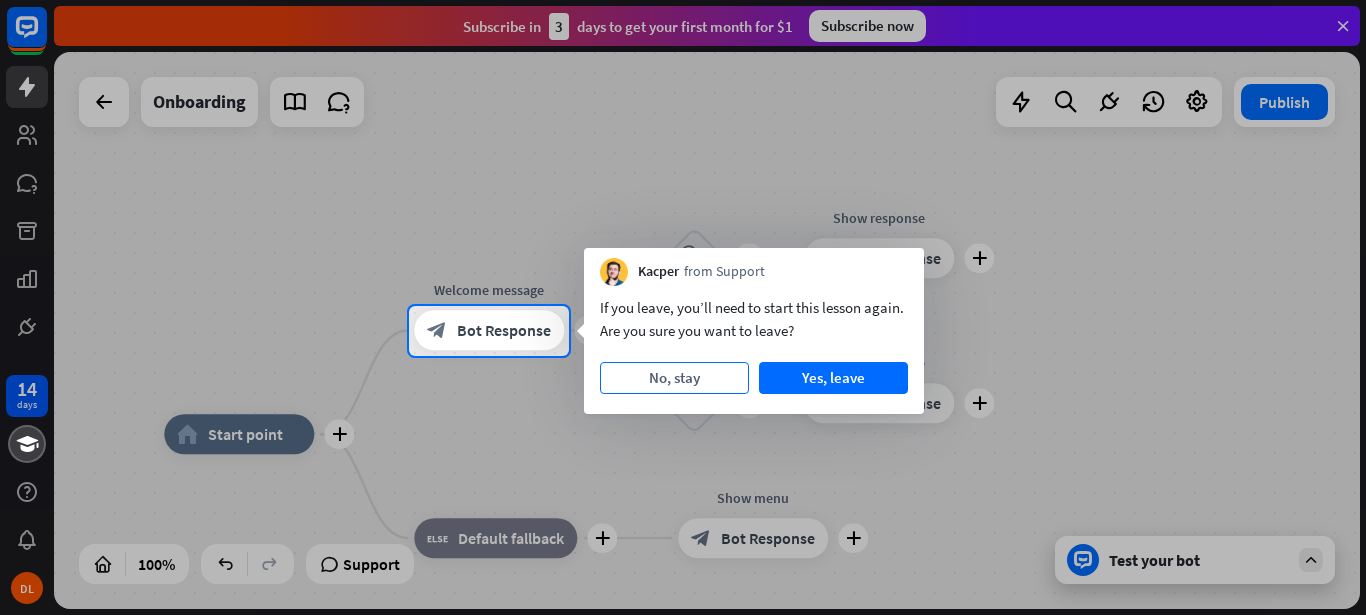 click on "No, stay" at bounding box center (674, 378) 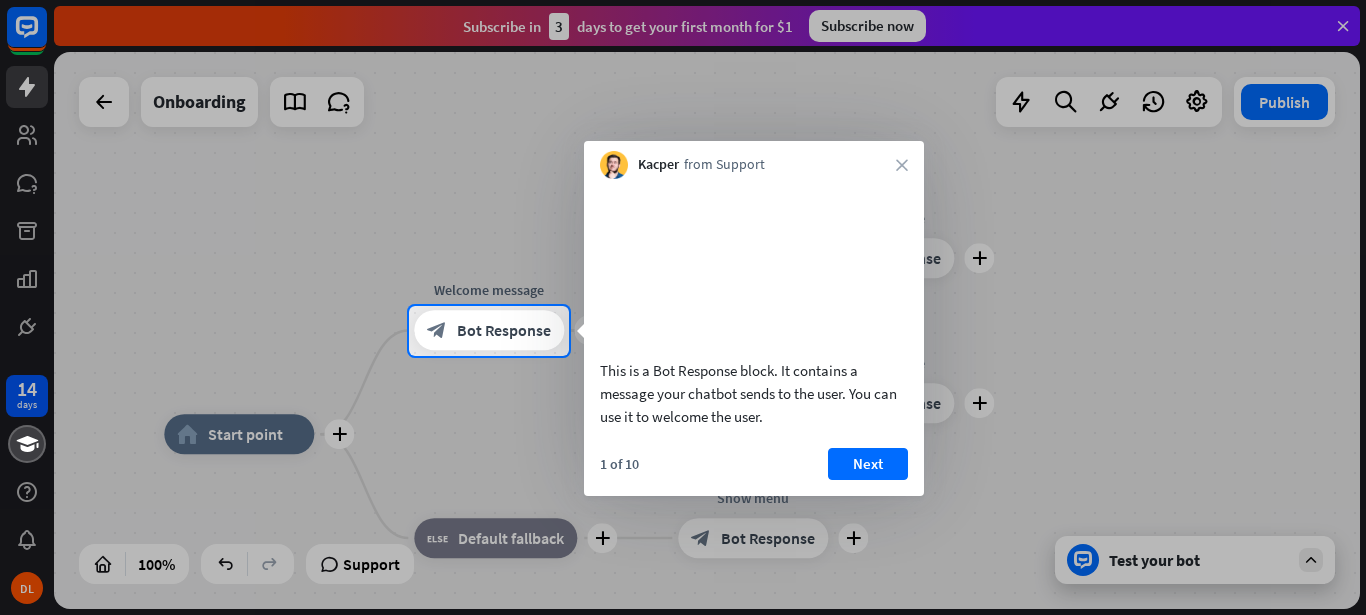 click on "Kacper
from Support
close" at bounding box center (754, 160) 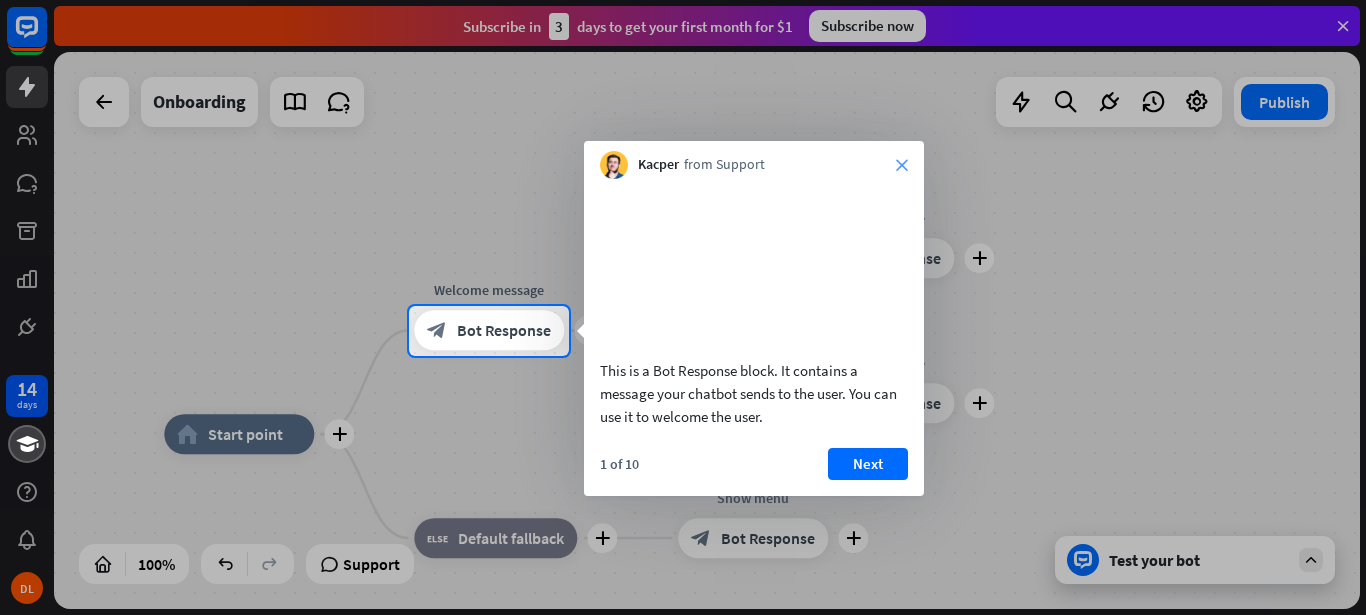 click on "close" at bounding box center (902, 165) 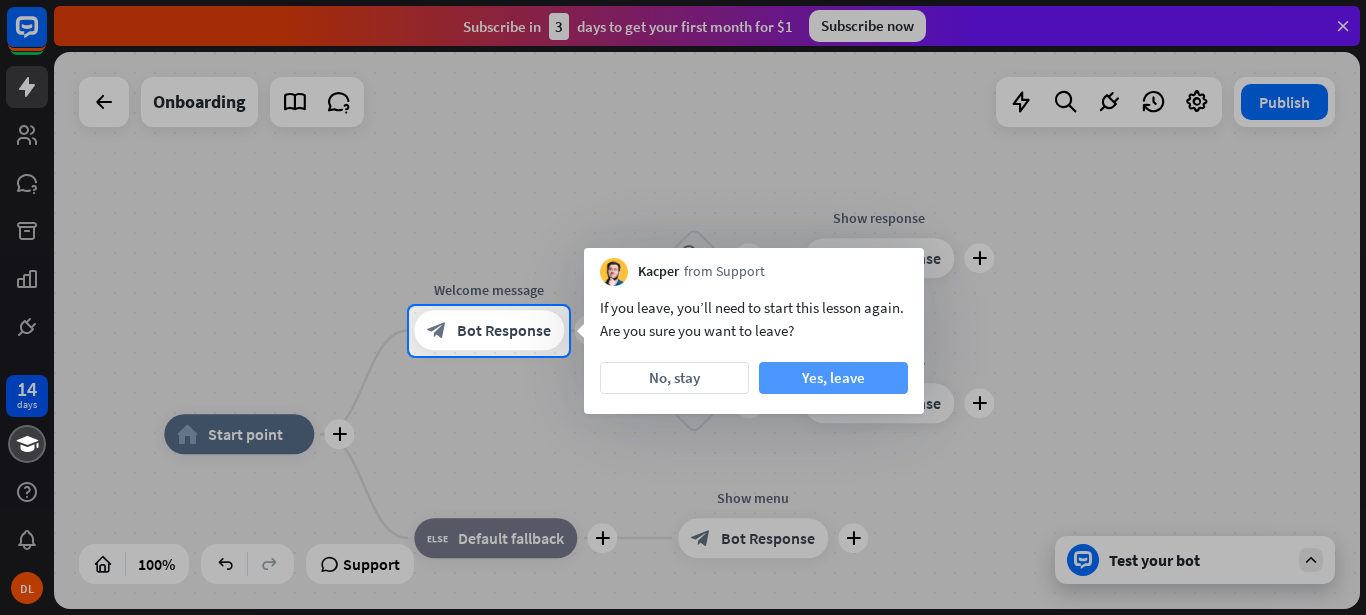 click on "Yes, leave" at bounding box center [833, 378] 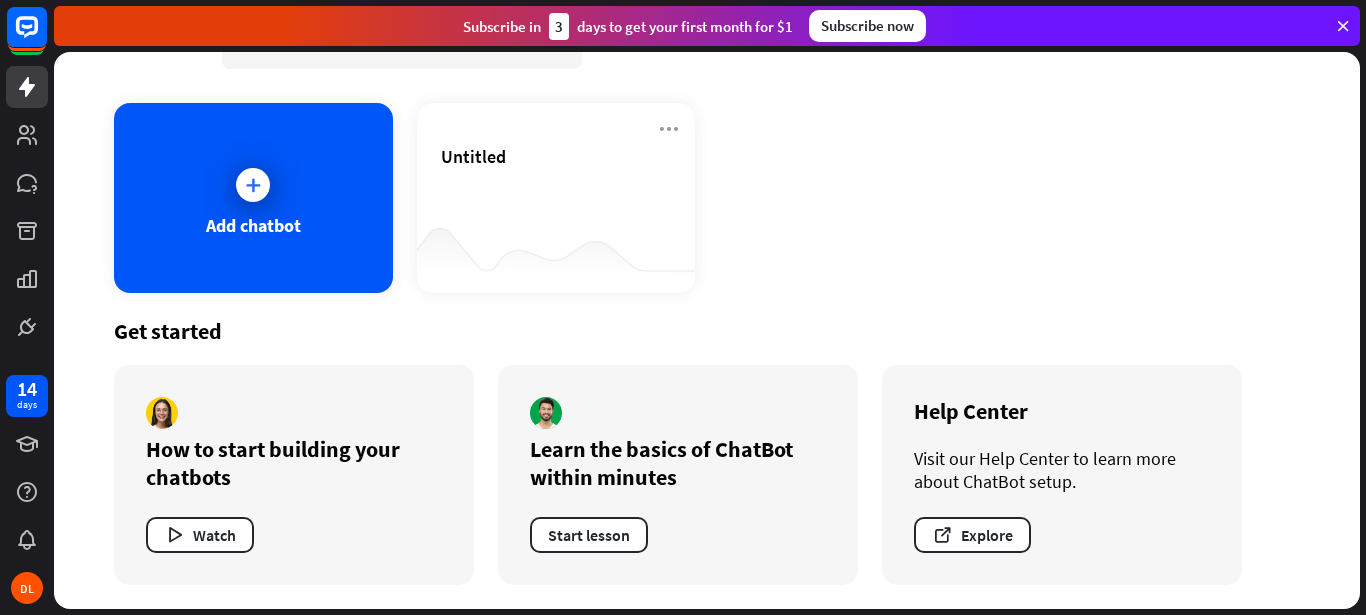 scroll, scrollTop: 0, scrollLeft: 0, axis: both 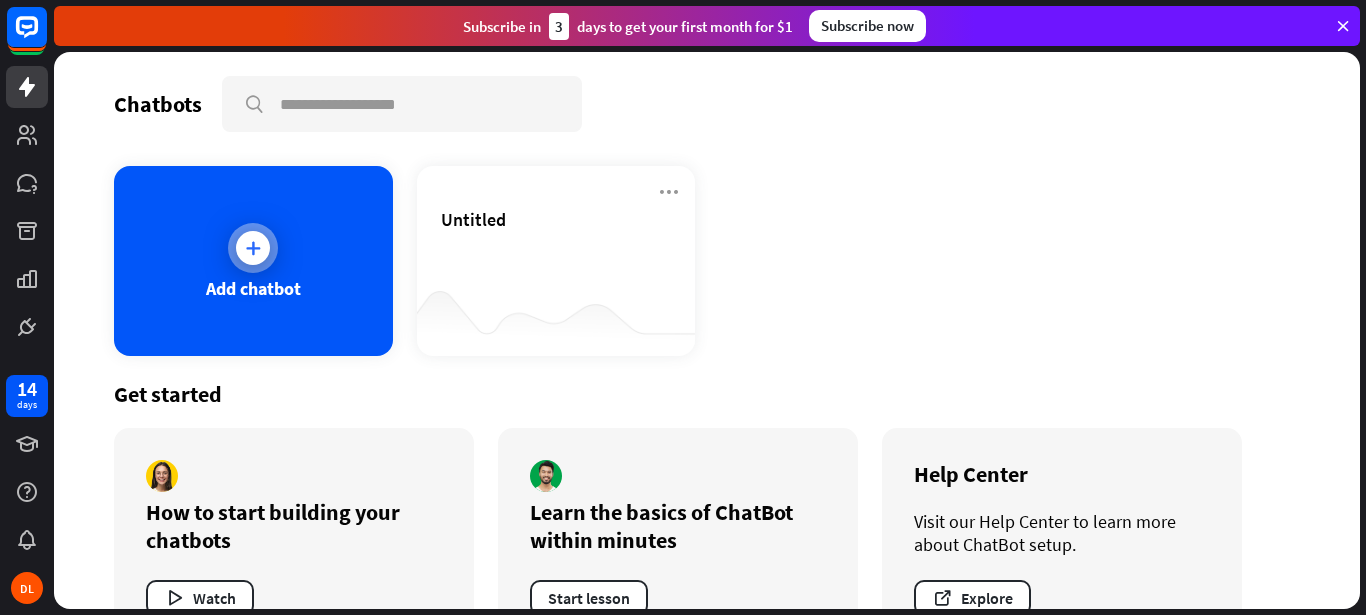 click at bounding box center (253, 248) 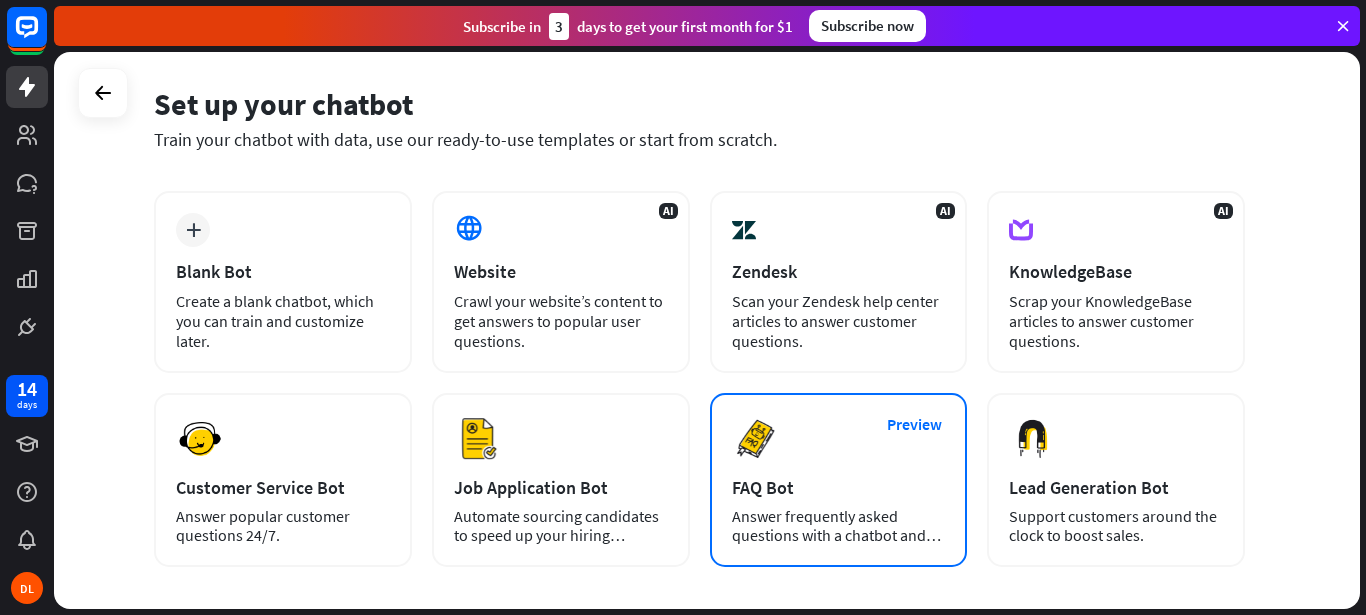 scroll, scrollTop: 0, scrollLeft: 0, axis: both 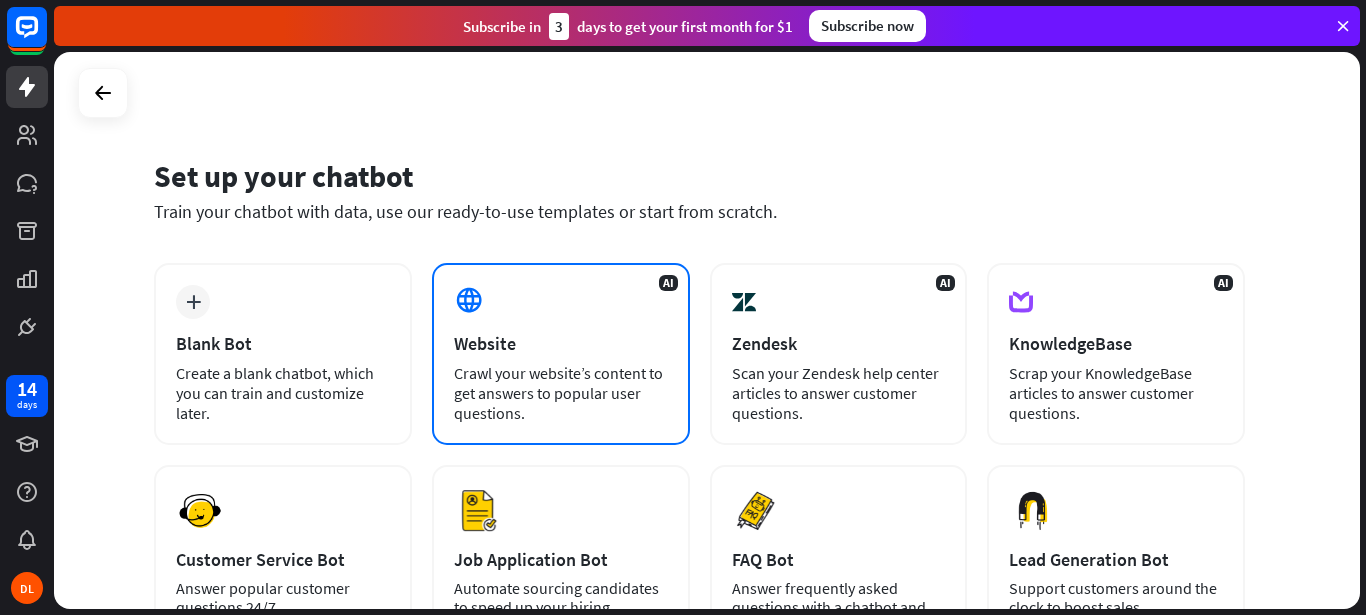 click on "AI     Website
Crawl your website’s content to get answers to
popular user questions." at bounding box center (561, 354) 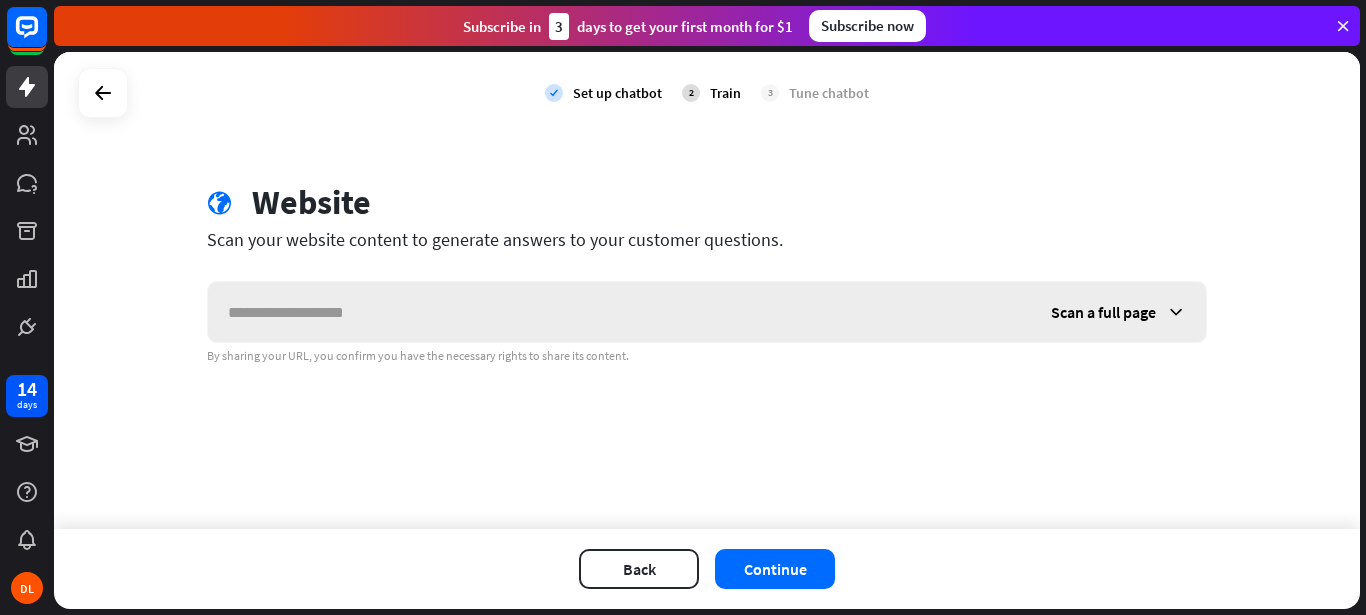 click at bounding box center [1176, 312] 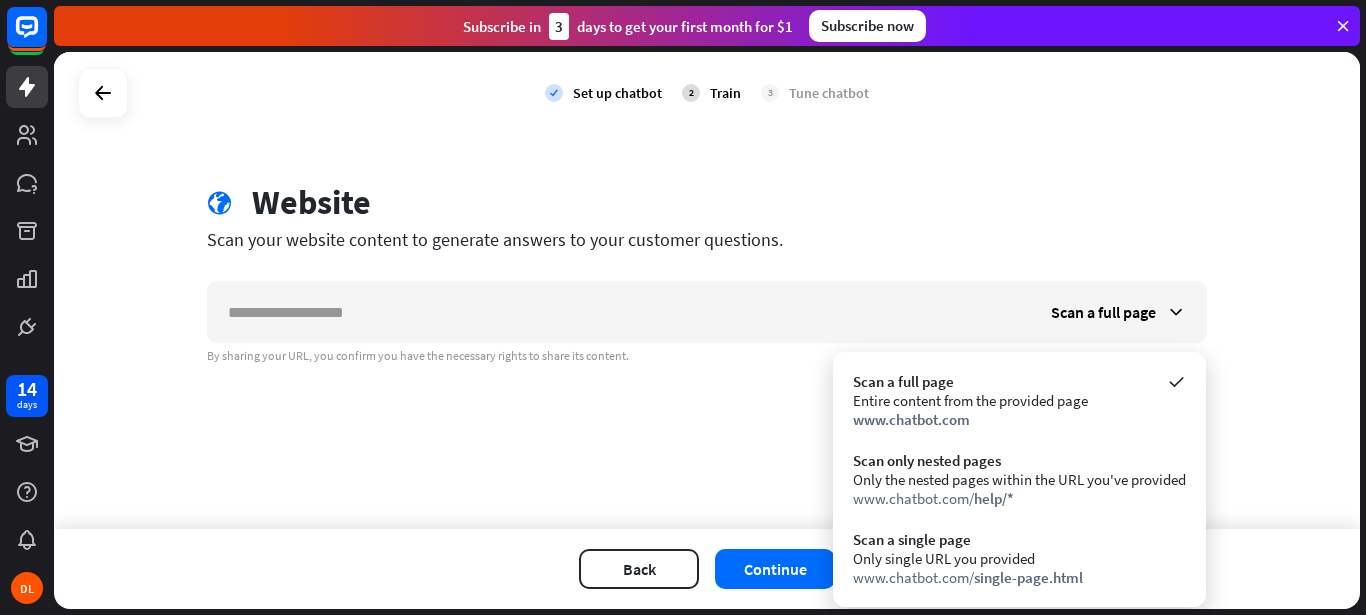 click on "globe
Website" at bounding box center [707, 205] 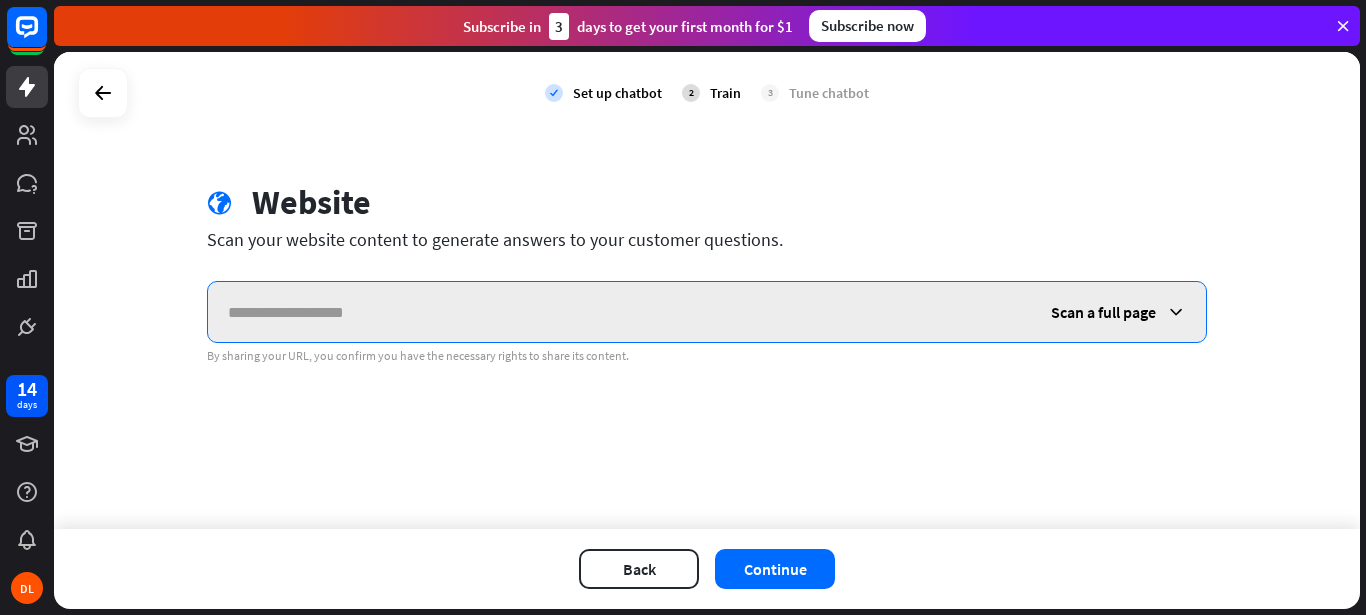 click at bounding box center [619, 312] 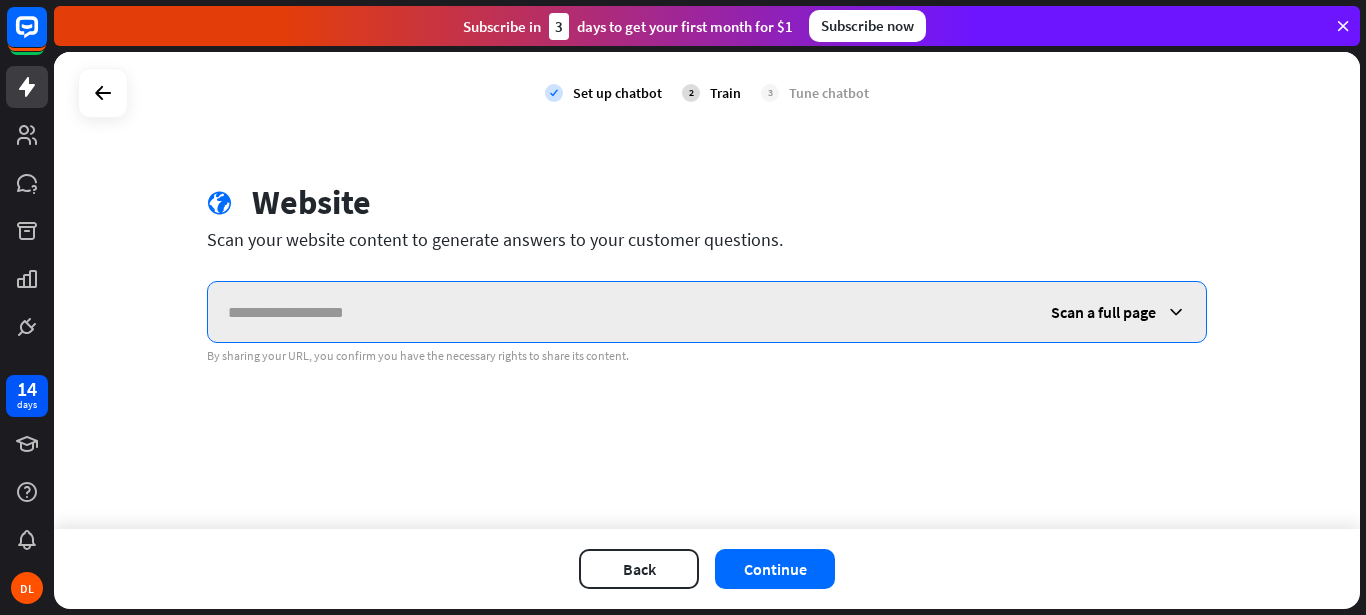 click at bounding box center [619, 312] 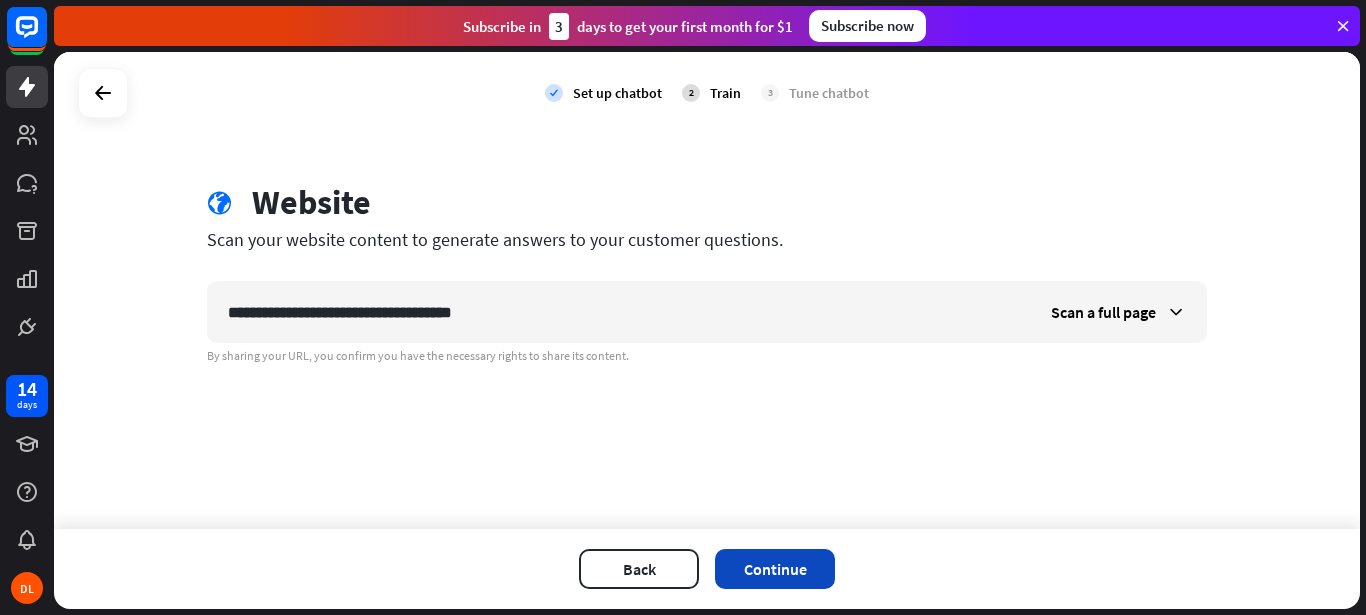 click on "Continue" at bounding box center [775, 569] 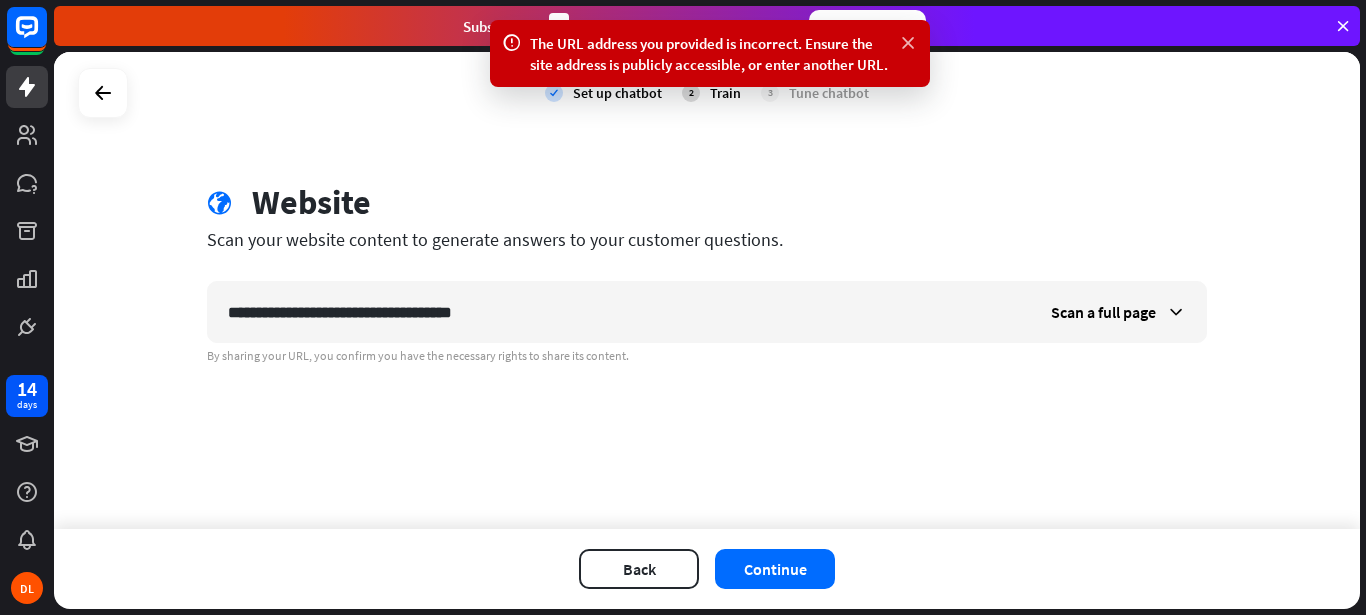 click at bounding box center (908, 43) 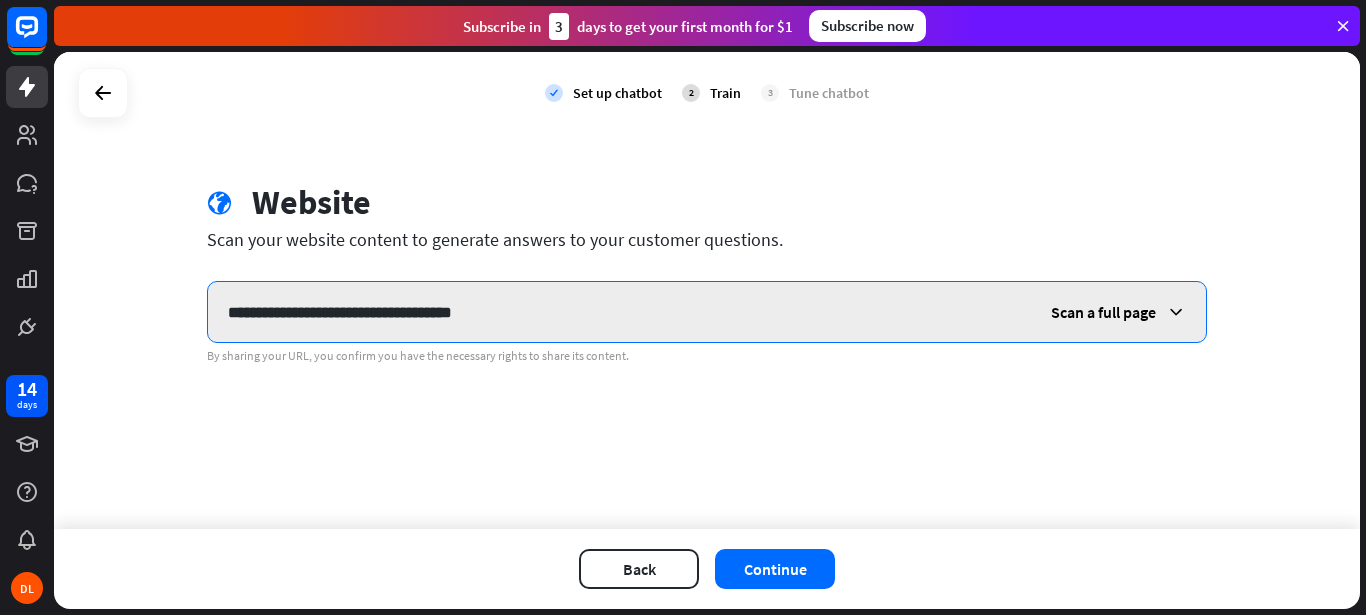 click on "**********" at bounding box center [619, 312] 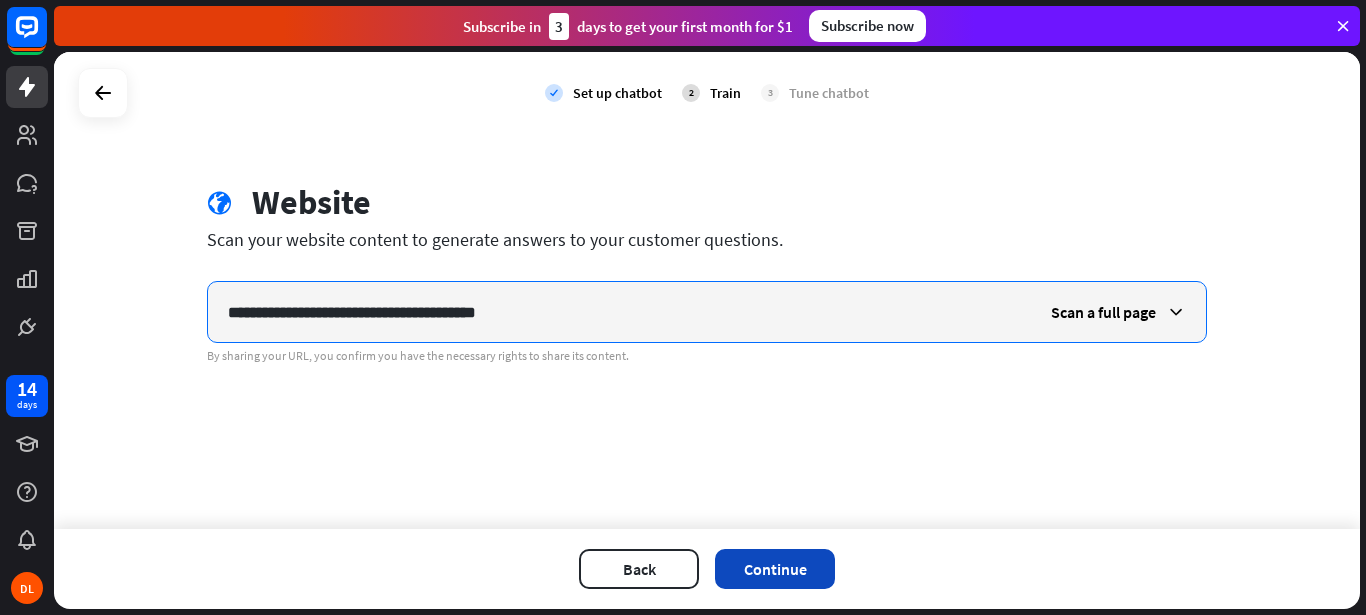 type on "**********" 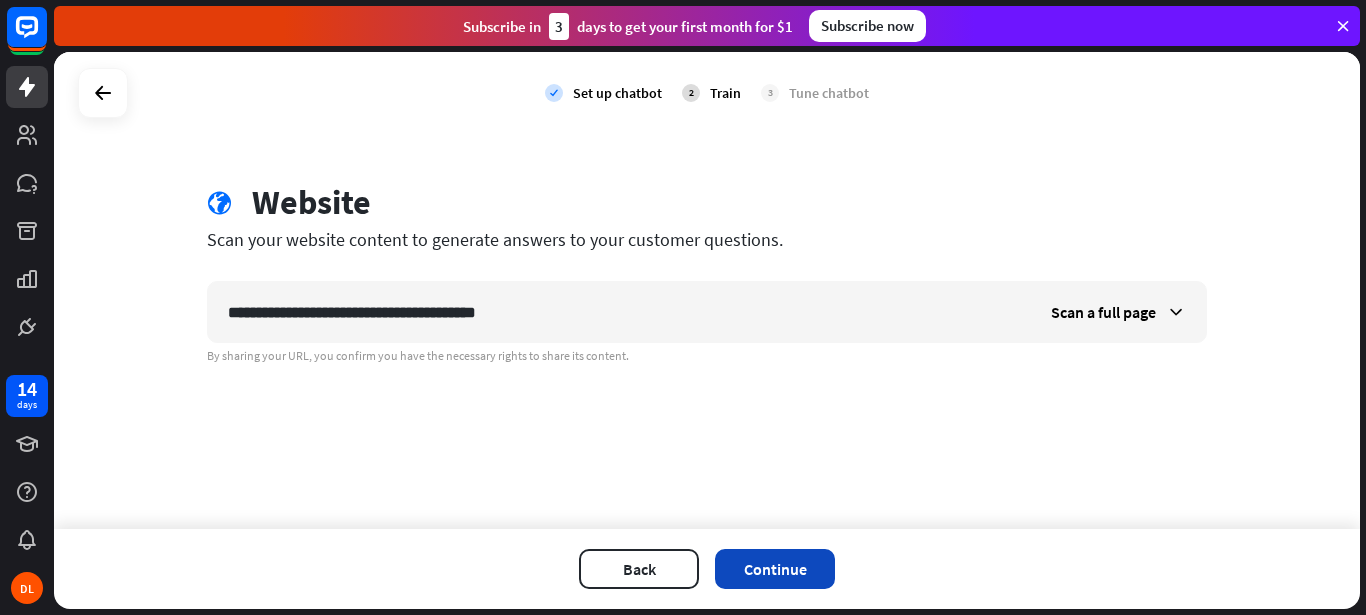 click on "Continue" at bounding box center [775, 569] 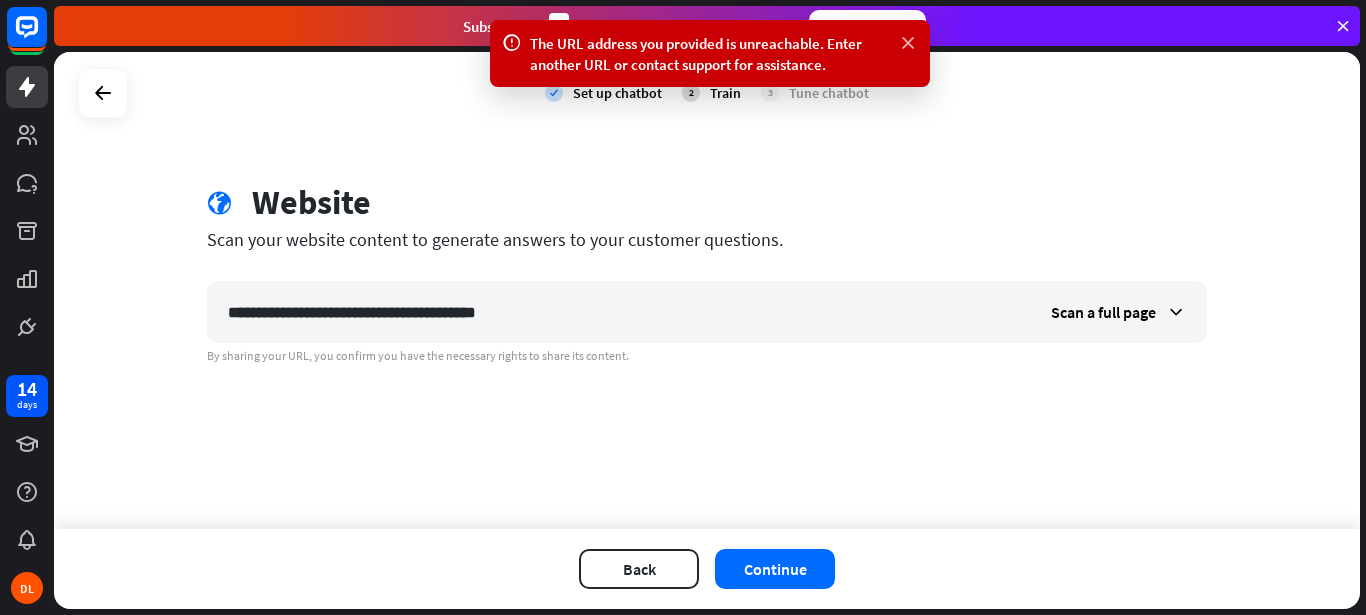 click at bounding box center [908, 43] 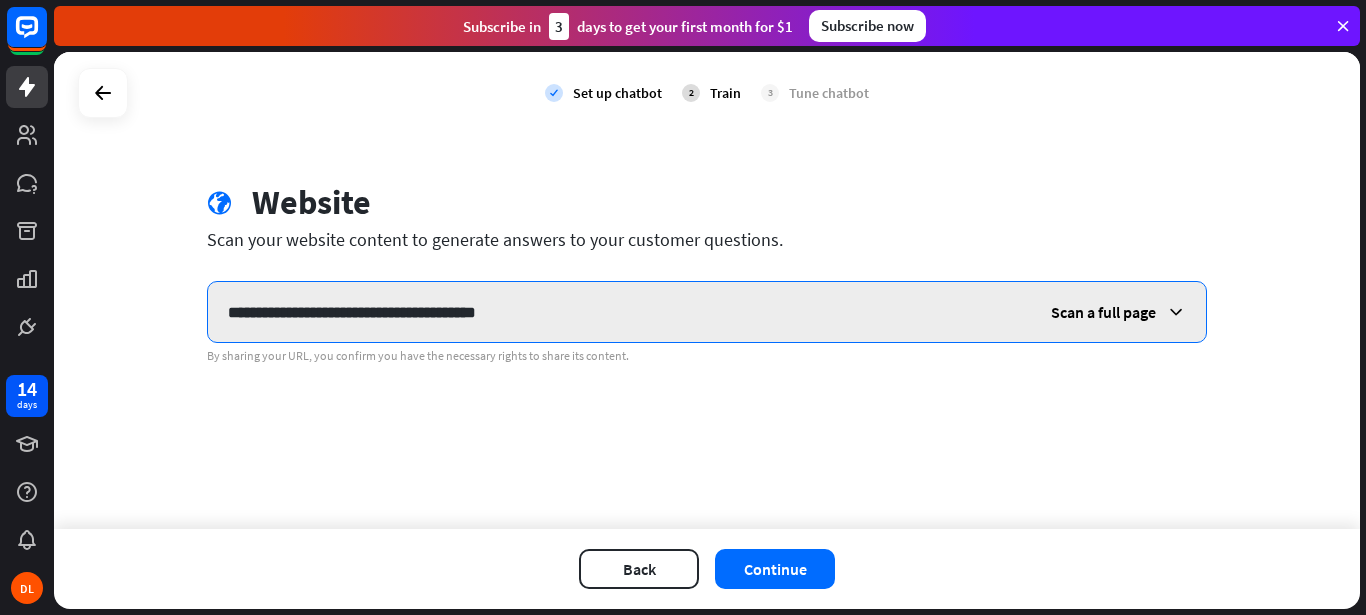 click on "**********" at bounding box center [619, 312] 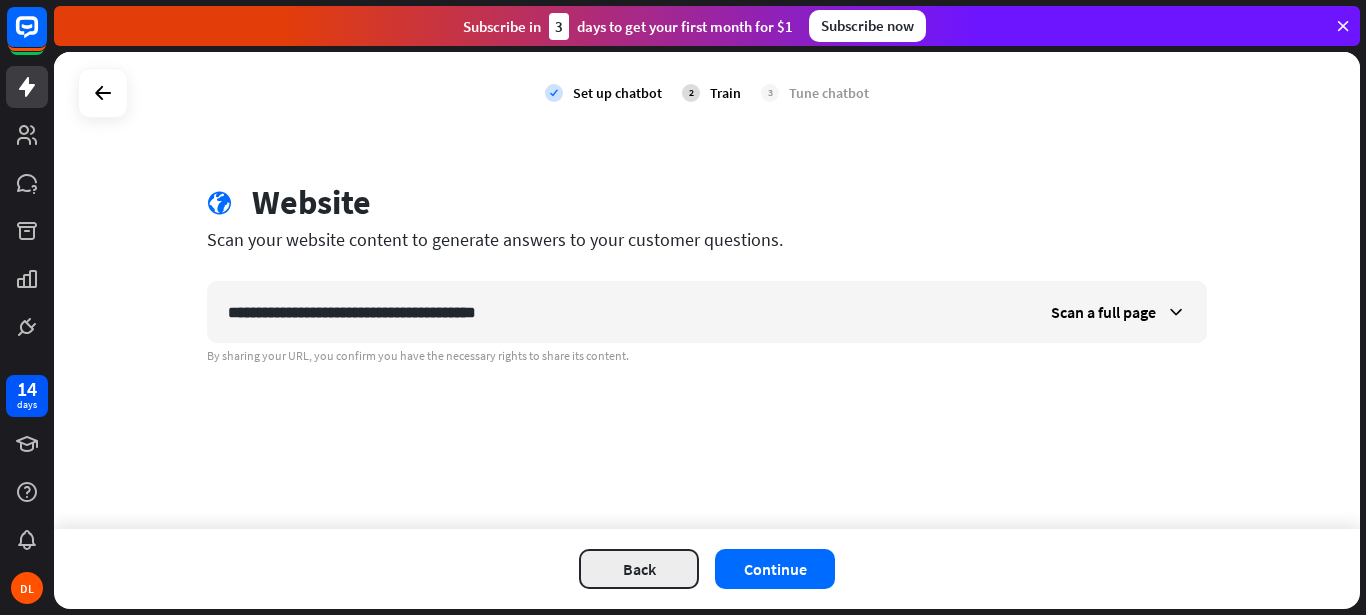 click on "Back" at bounding box center [639, 569] 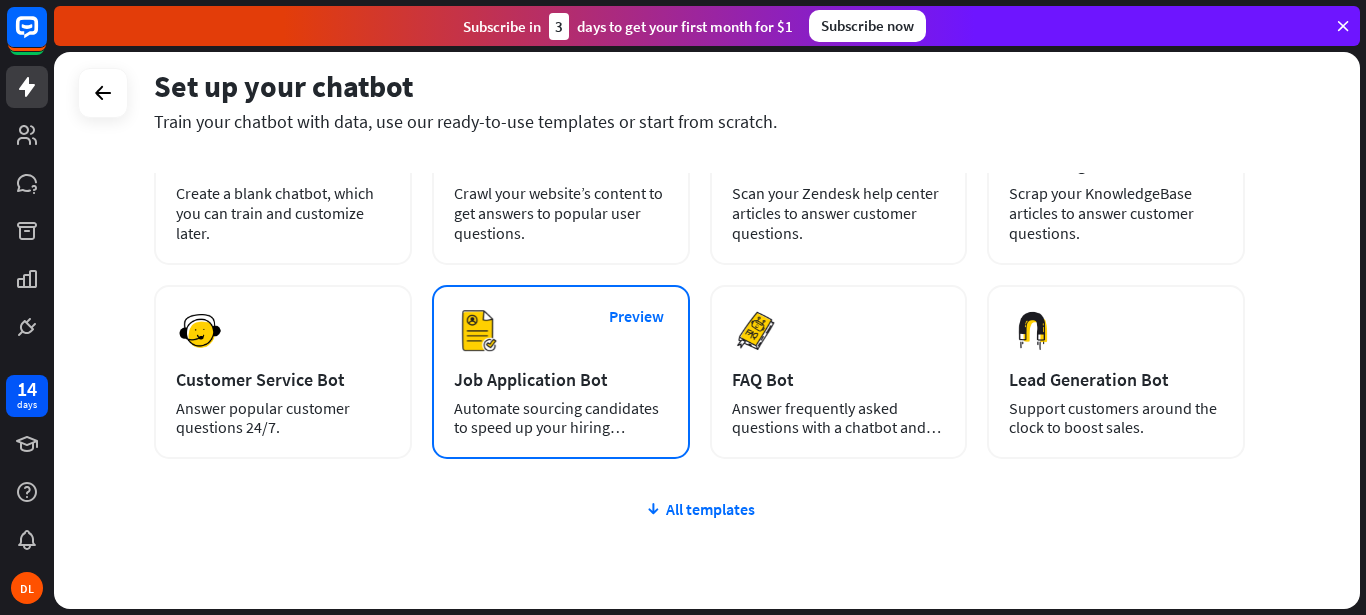 scroll, scrollTop: 0, scrollLeft: 0, axis: both 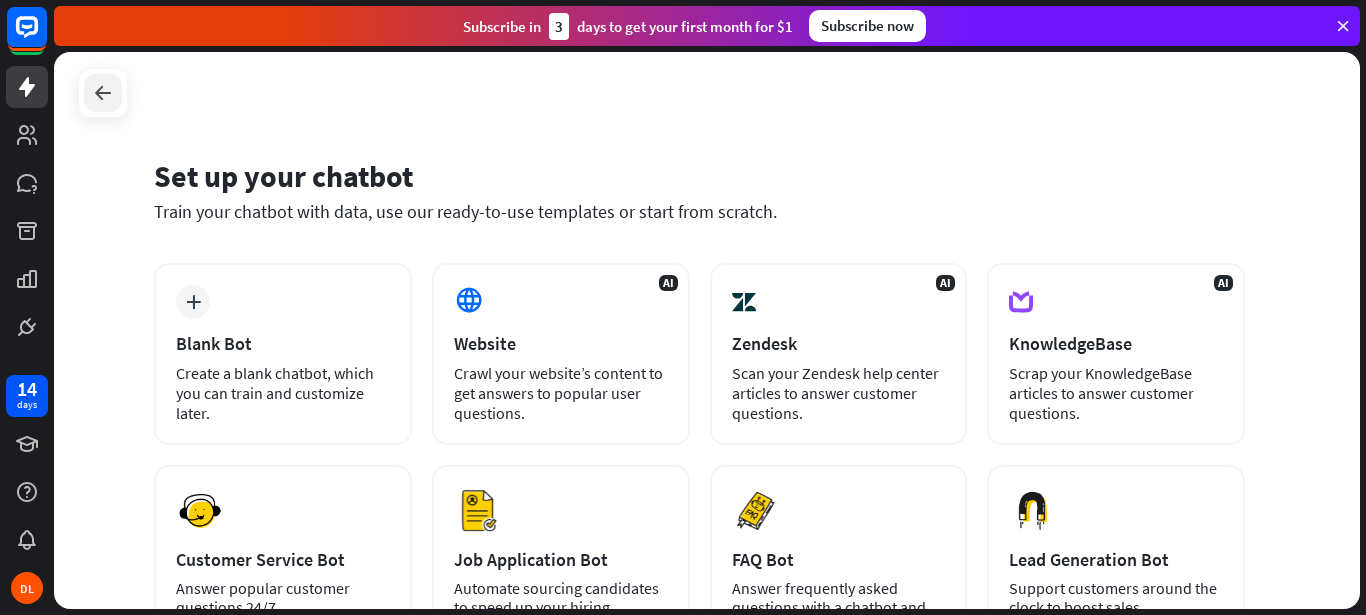 click at bounding box center (103, 93) 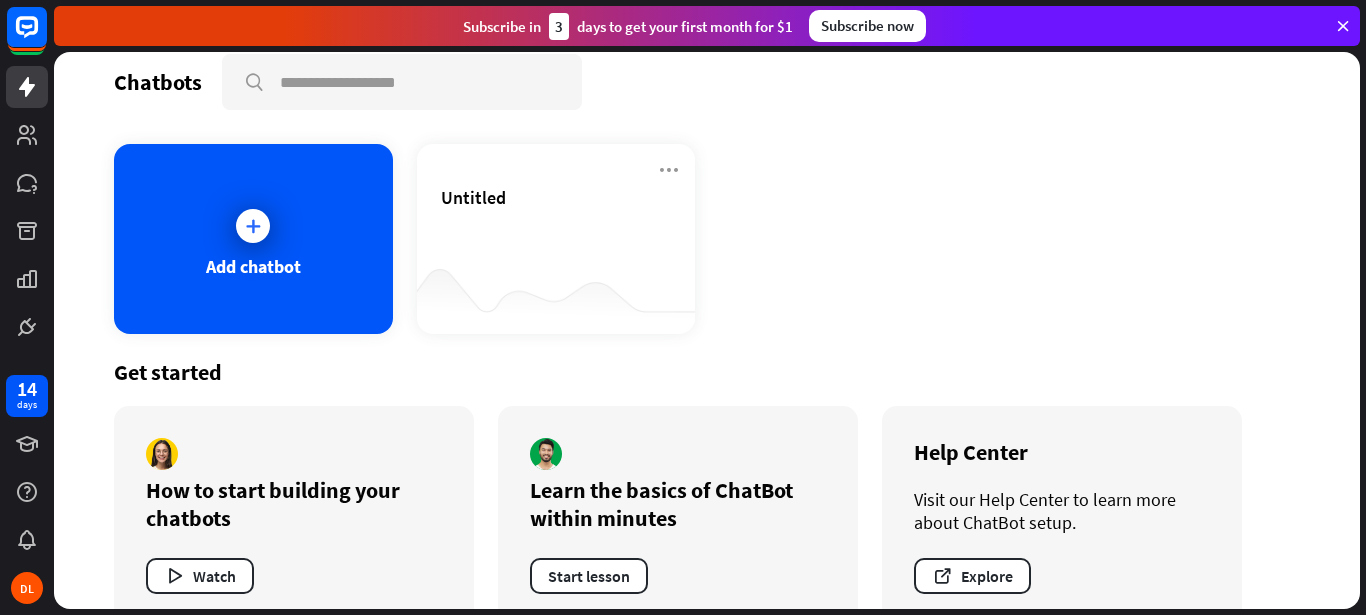 scroll, scrollTop: 0, scrollLeft: 0, axis: both 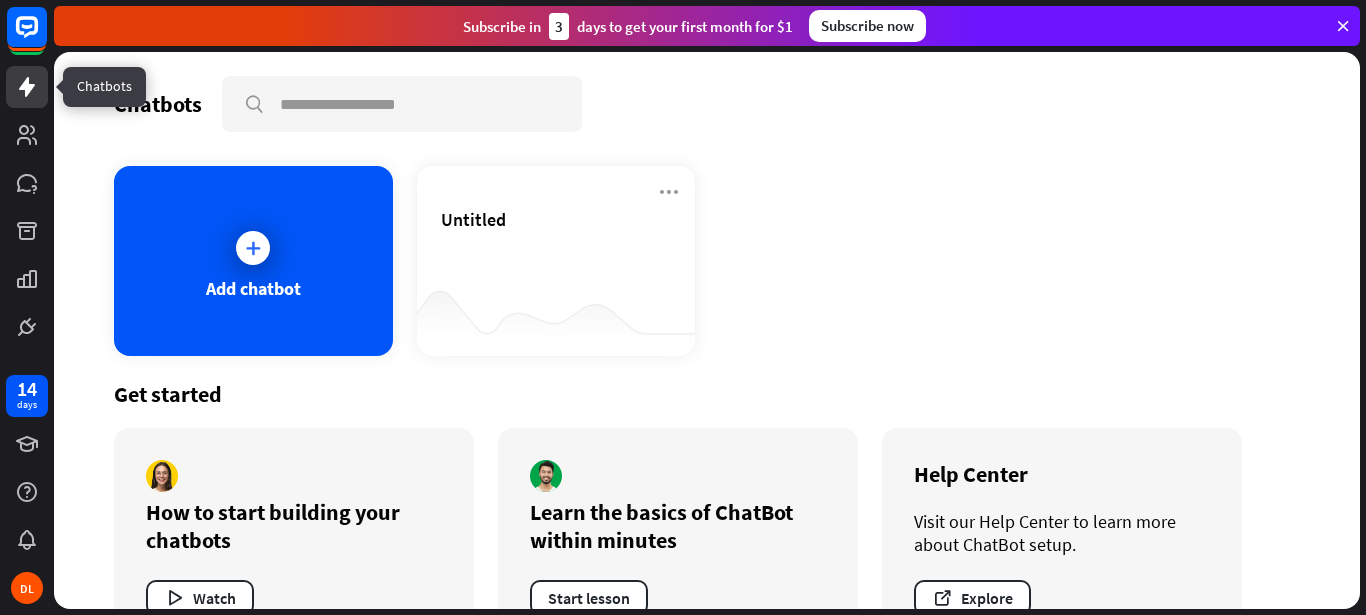 click 